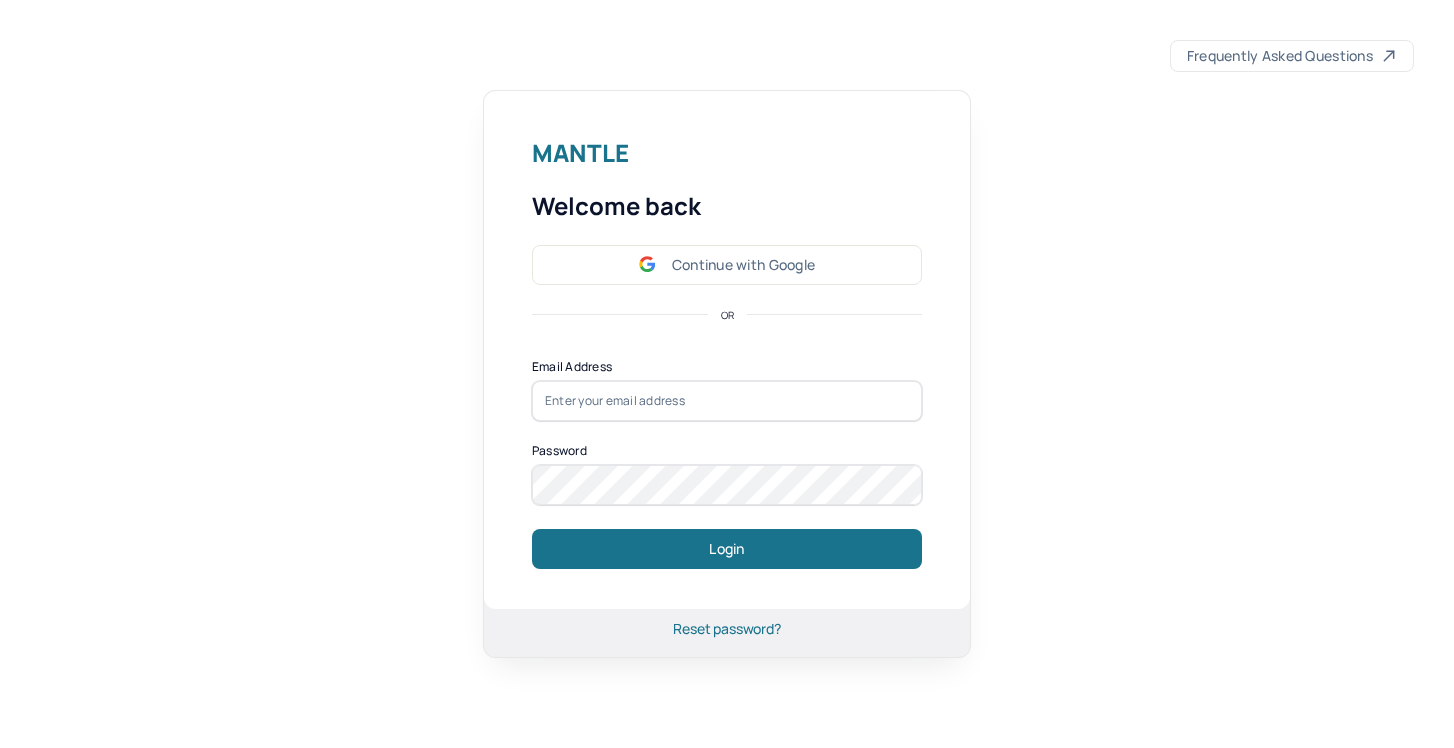 scroll, scrollTop: 0, scrollLeft: 0, axis: both 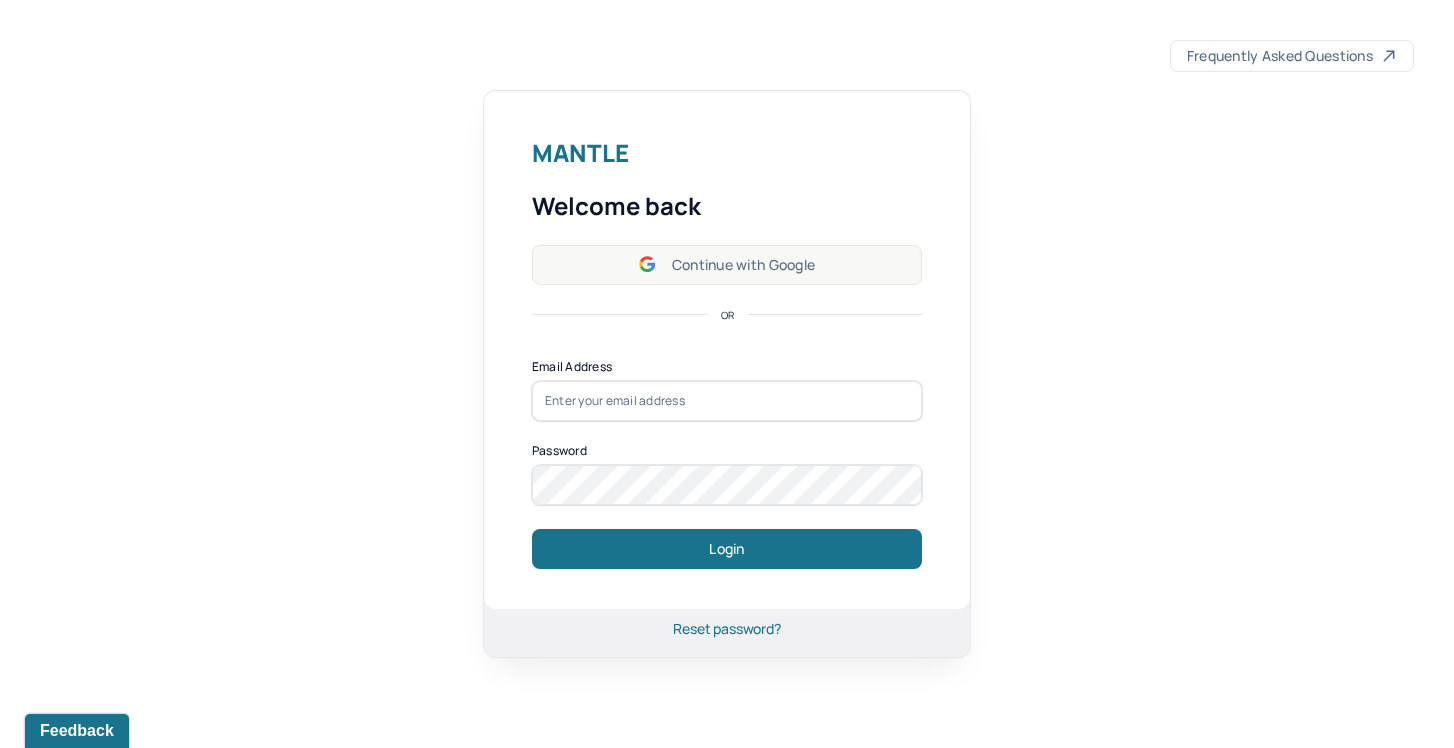 click on "Continue with Google" at bounding box center (727, 265) 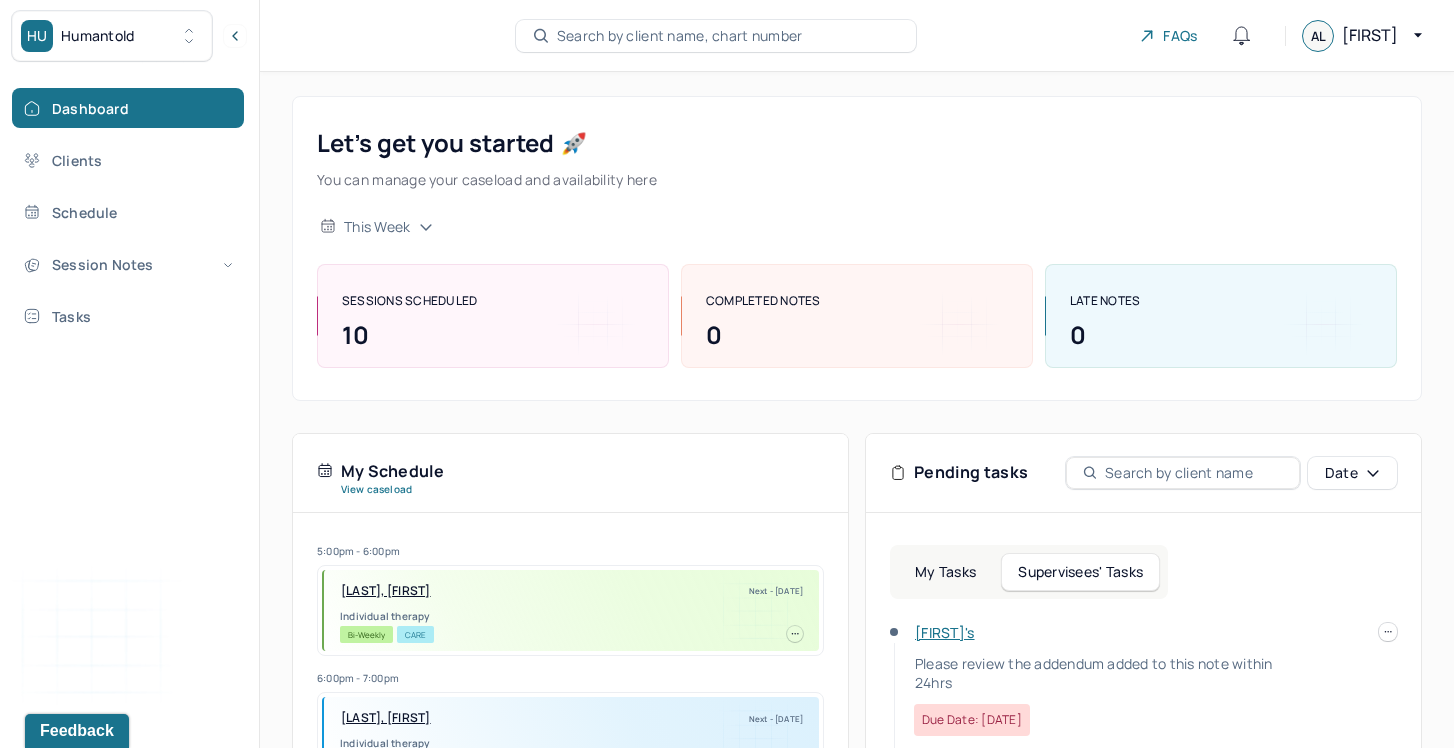 click on "[FIRST]'s" at bounding box center (945, 632) 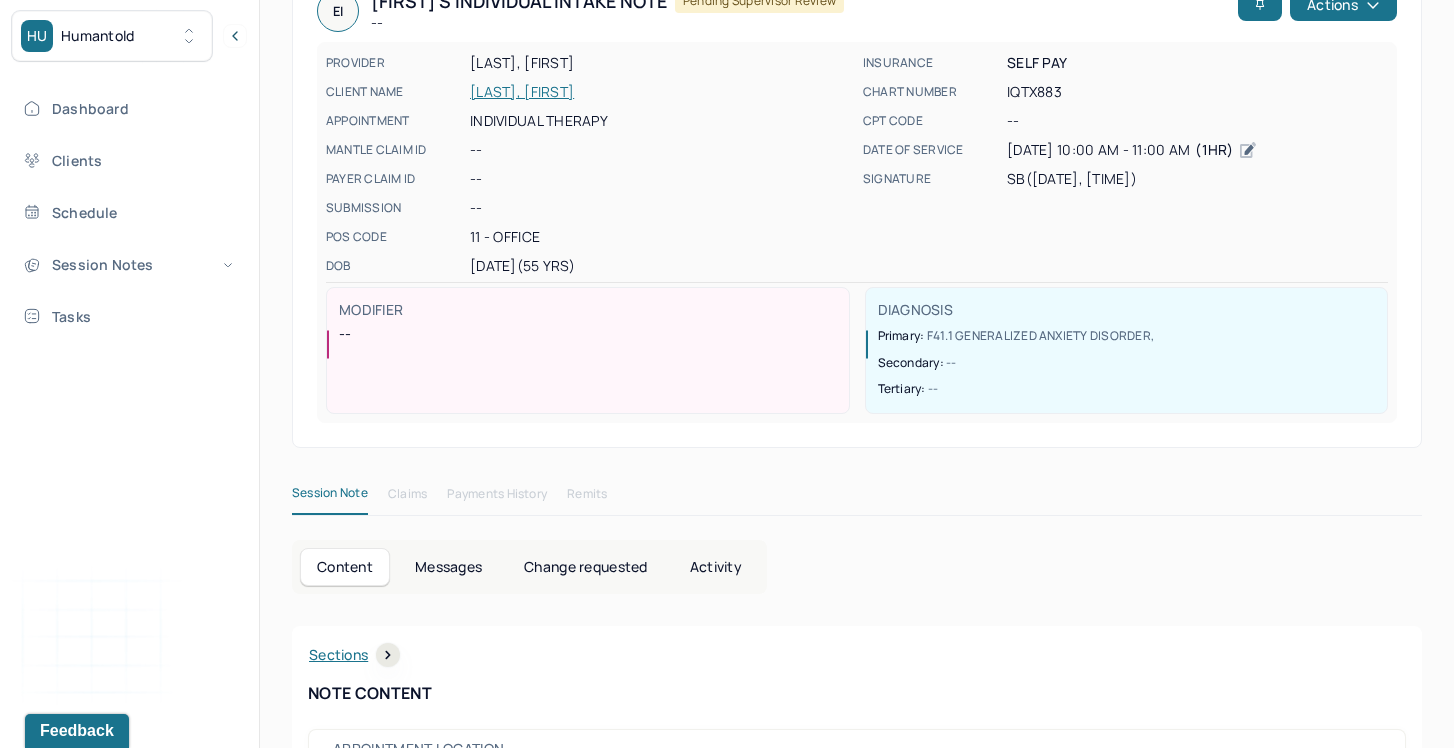 scroll, scrollTop: 473, scrollLeft: 0, axis: vertical 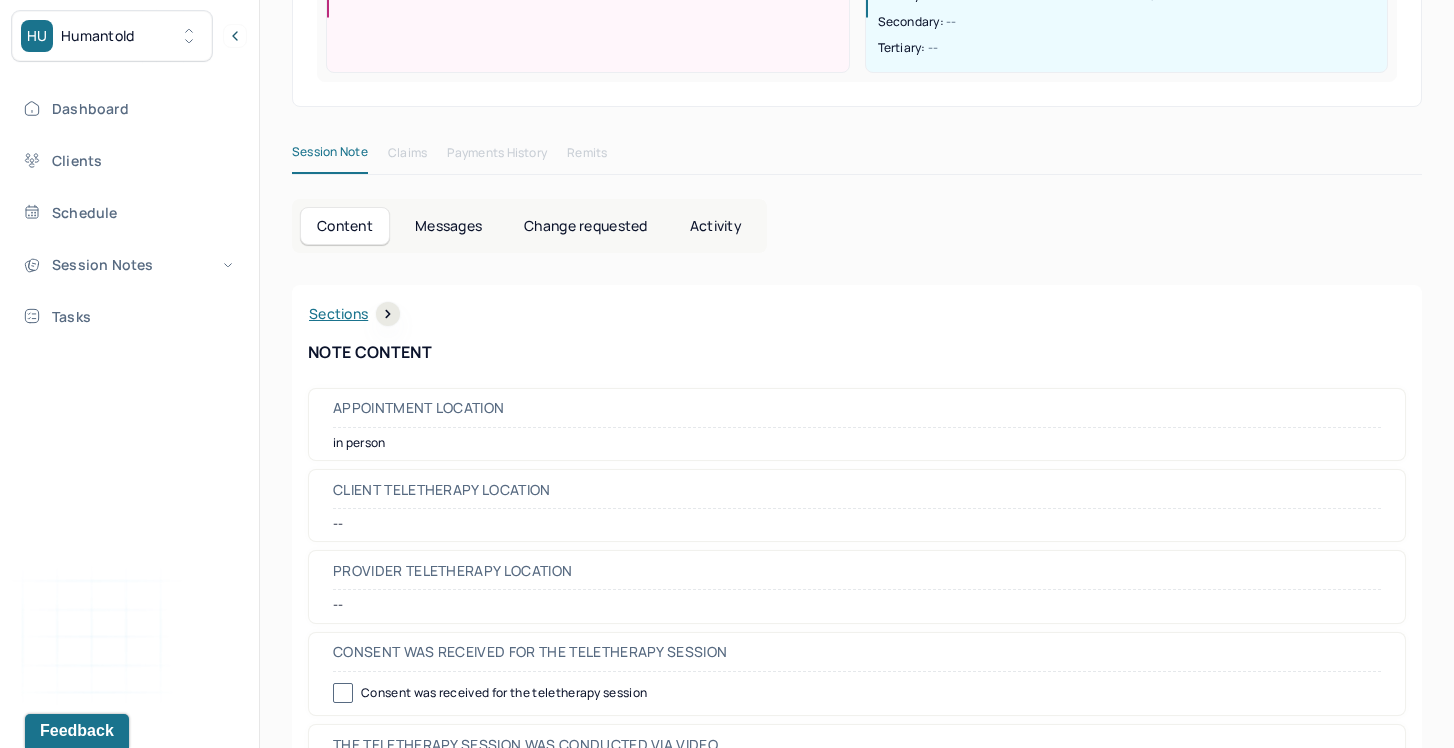 click on "Session Note     Claims     Payments History     Remits     Content     Messages     Change requested     Activity       Sections Identity Presenting concerns Symptoms Family history Family psychiatric history Mental health history Suicide risk assessment Mental status exam Summary Treatment goals   Sections   NOTE CONTENT Appointment location in person Client Teletherapy Location -- Provider Teletherapy Location -- Consent was received for the teletherapy session Consent was received for the teletherapy session The teletherapy session was conducted via video The teletherapy session was conducted via video Primary diagnosis F41.1 GENERALIZED ANXIETY DISORDER Secondary diagnosis -- Tertiary diagnosis -- Identity Preferred name [FIRST] Gender [GENDER] Other gender -- Pronouns [PRONOUNS] Religion other Education HS Diploma Race white Ethnicity Italian Jewish Sexual orientation heterosexual Other sexual orientation -- Current employment Trying to open a yoga studio / works for a pest control company per diem single No --" at bounding box center (857, 4820) 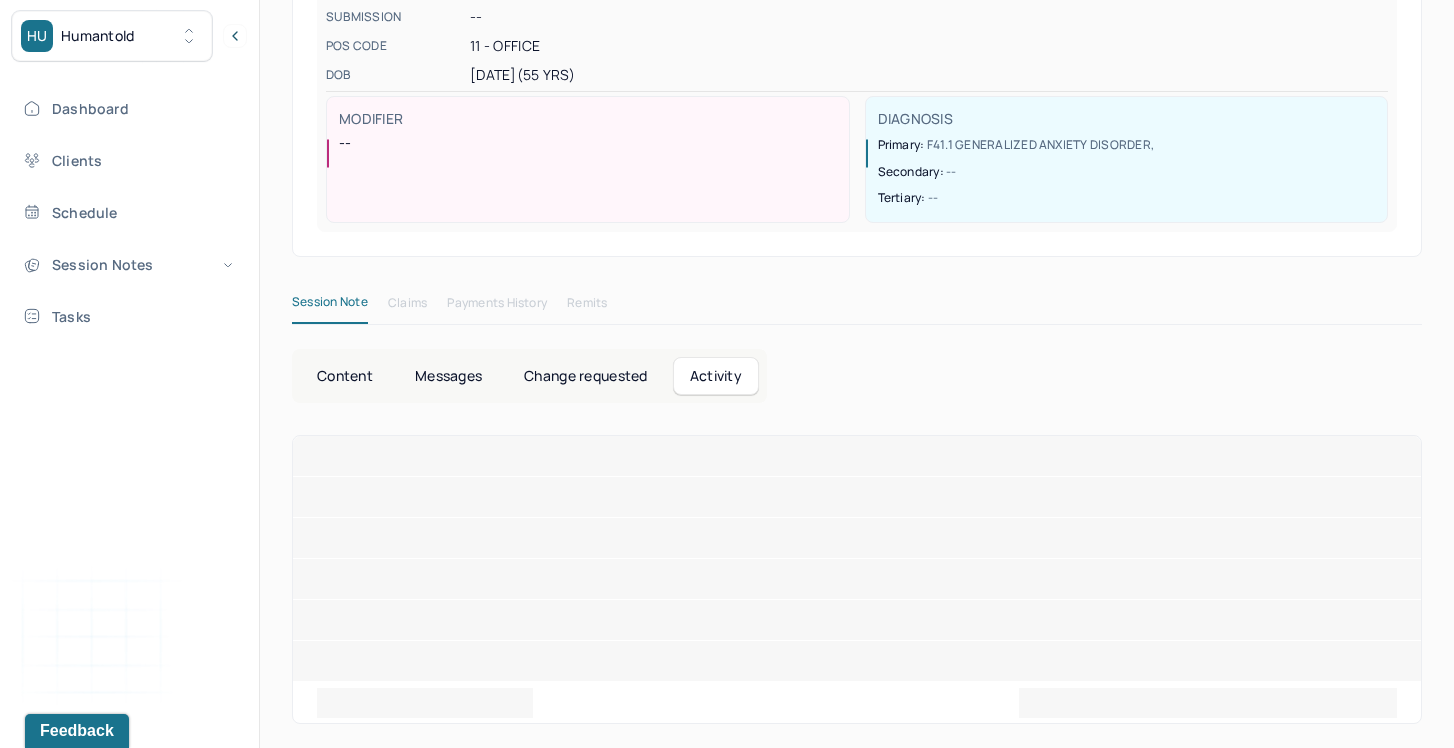 scroll, scrollTop: 473, scrollLeft: 0, axis: vertical 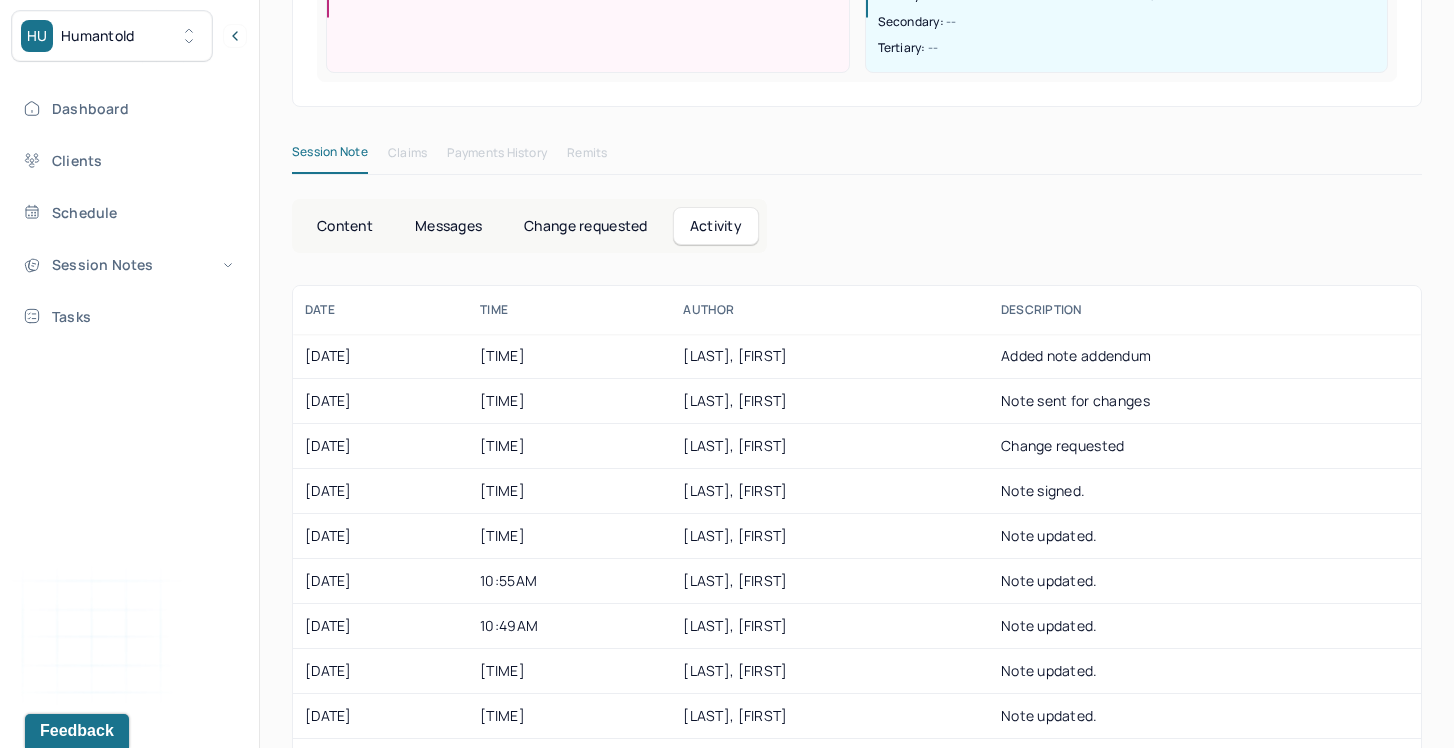 click on "Change requested" at bounding box center [585, 226] 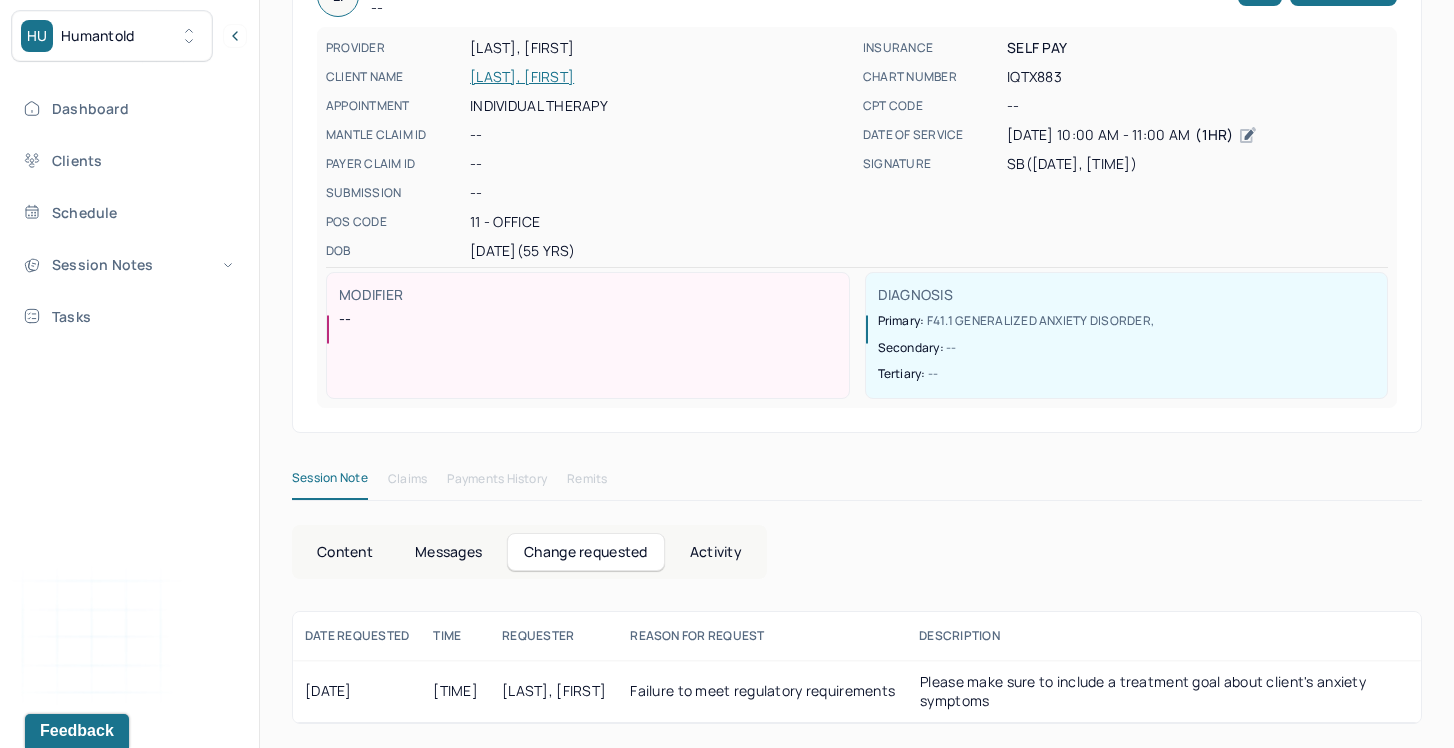 scroll, scrollTop: 148, scrollLeft: 0, axis: vertical 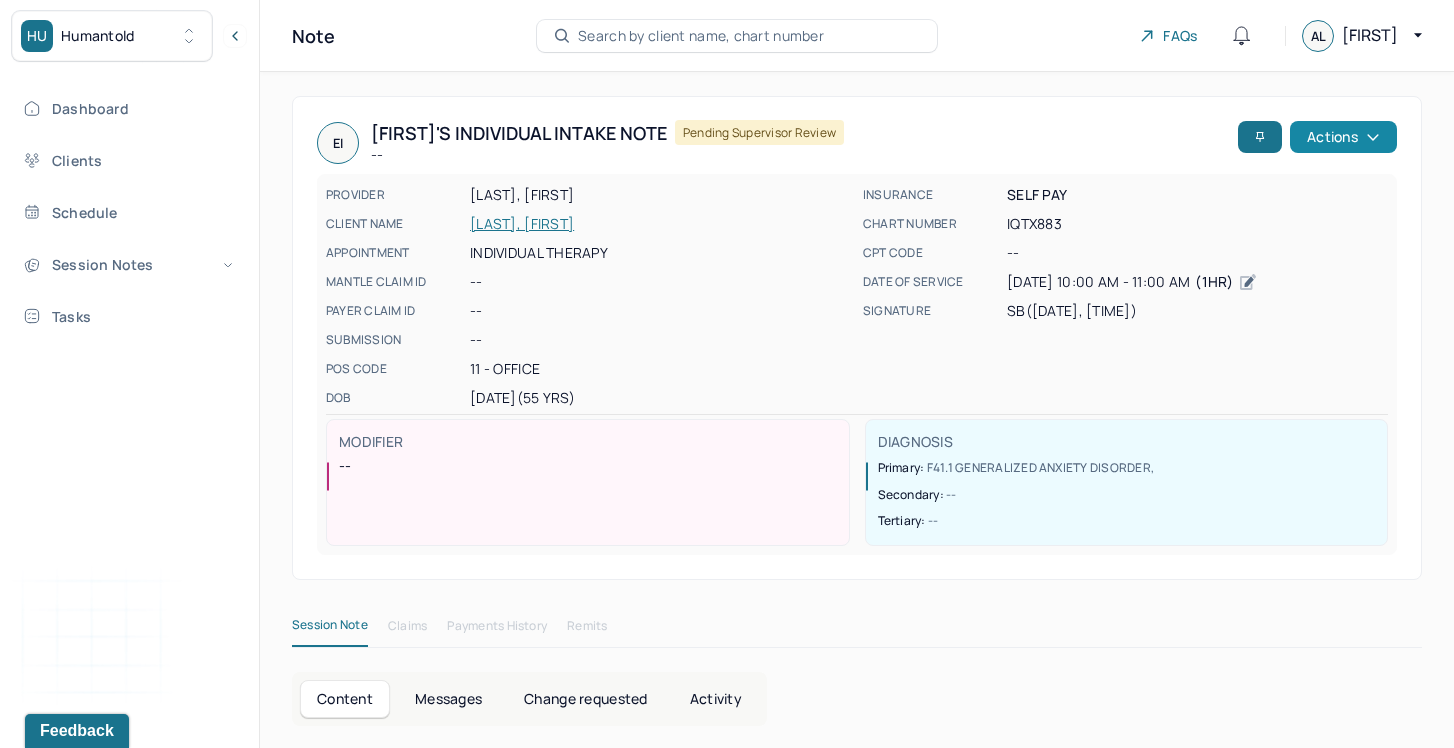 click on "EI [FIRST]'s   Individual intake note -- Pending supervisor review       Actions   PROVIDER [LAST], [FIRST] CLIENT NAME [LAST], [FIRST] APPOINTMENT Individual therapy   MANTLE CLAIM ID -- PAYER CLAIM ID -- SUBMISSION -- POS CODE 11 - Office DOB [DATE]  (55 Yrs) INSURANCE Self pay CHART NUMBER IQTX883 CPT CODE -- DATE OF SERVICE [DATE]   [TIME]   -   [TIME] ( 1hr )     SIGNATURE SB  ([DATE], [TIME]) MODIFIER -- DIAGNOSIS Primary:   F41.1 GENERALIZED ANXIETY DISORDER ,  Secondary:   -- Tertiary:   --" at bounding box center [857, 338] 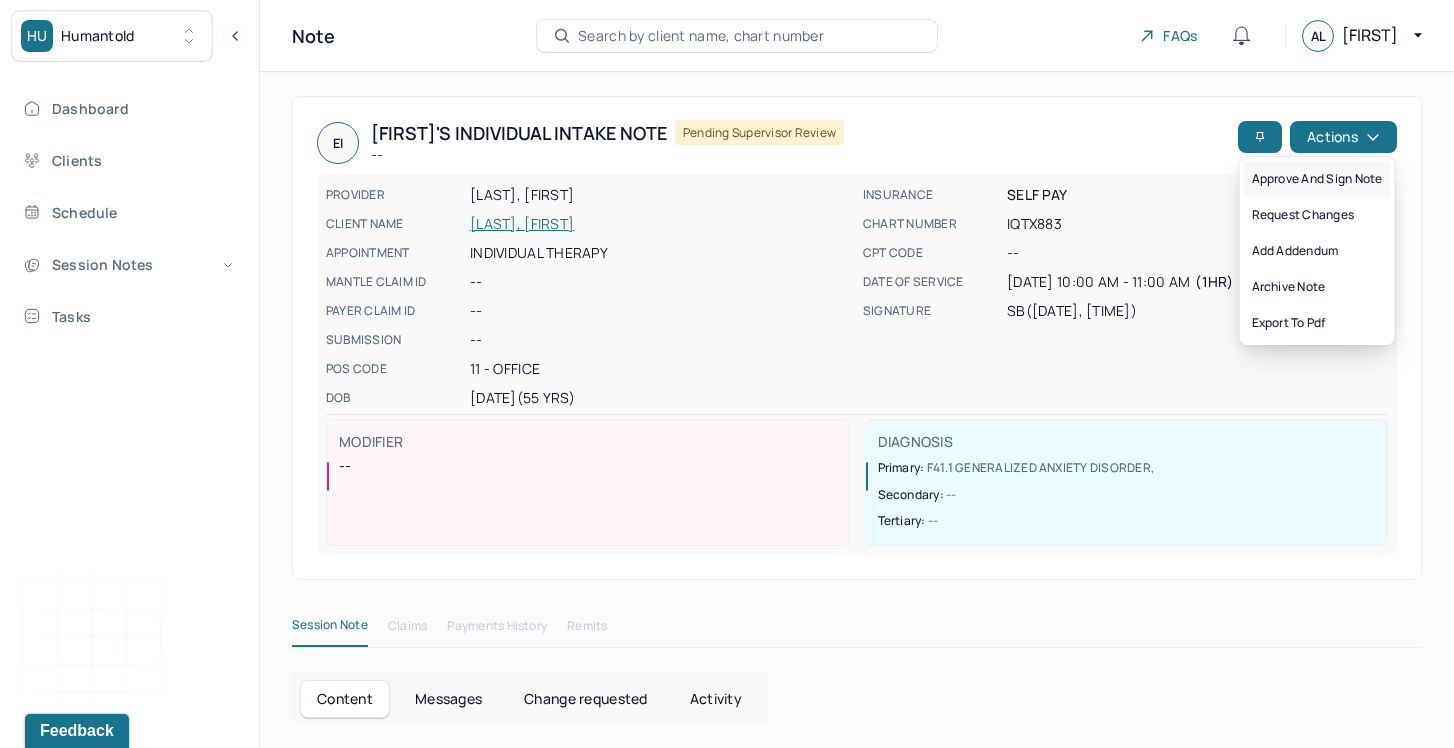 click on "Approve and sign note" at bounding box center (1317, 179) 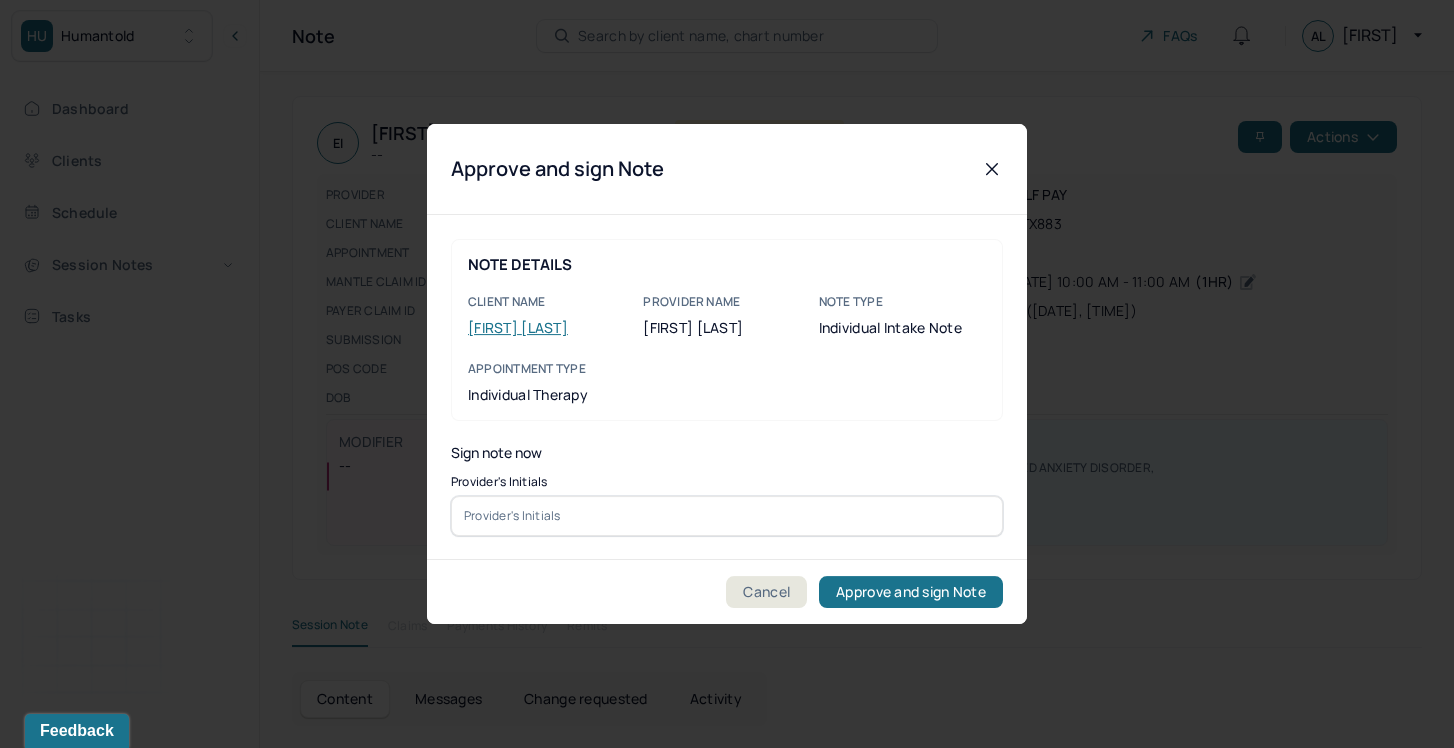 click at bounding box center (727, 516) 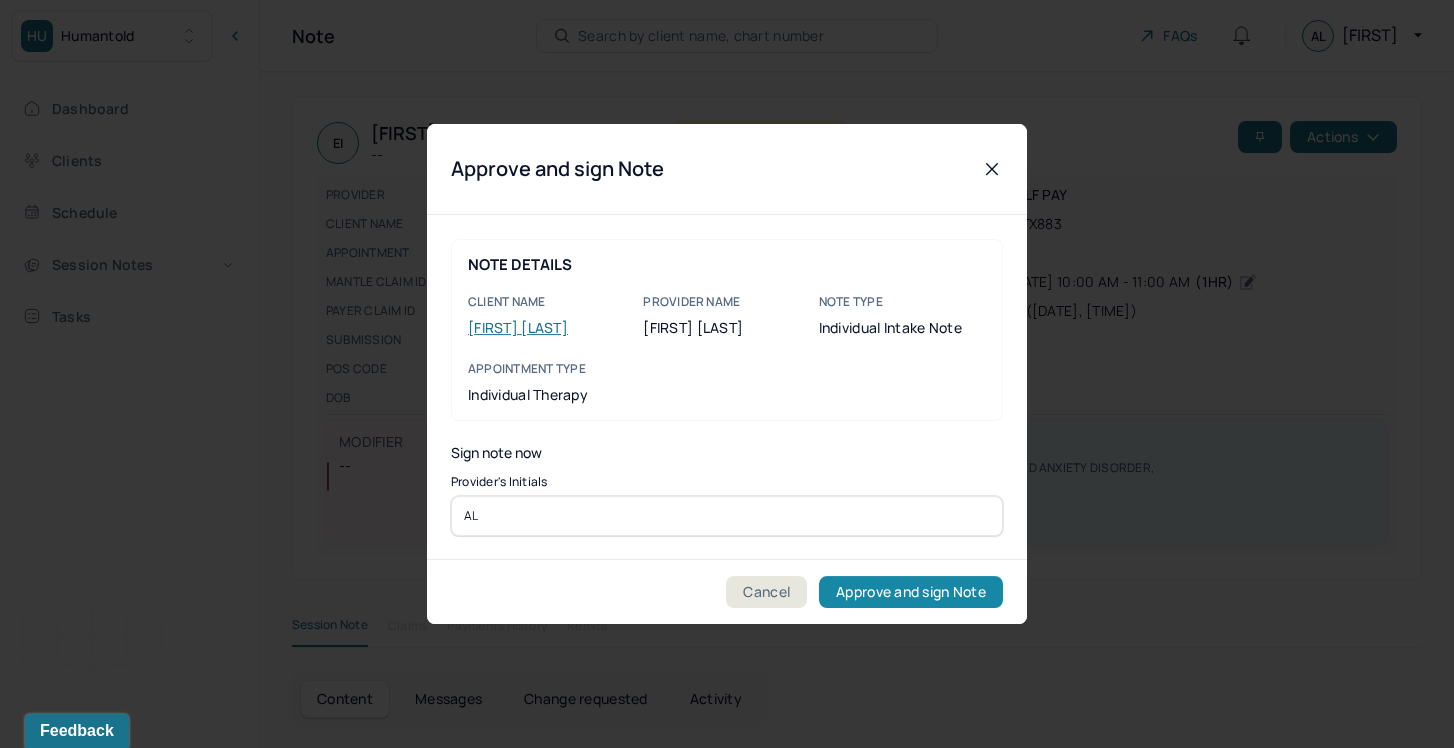 type on "AL" 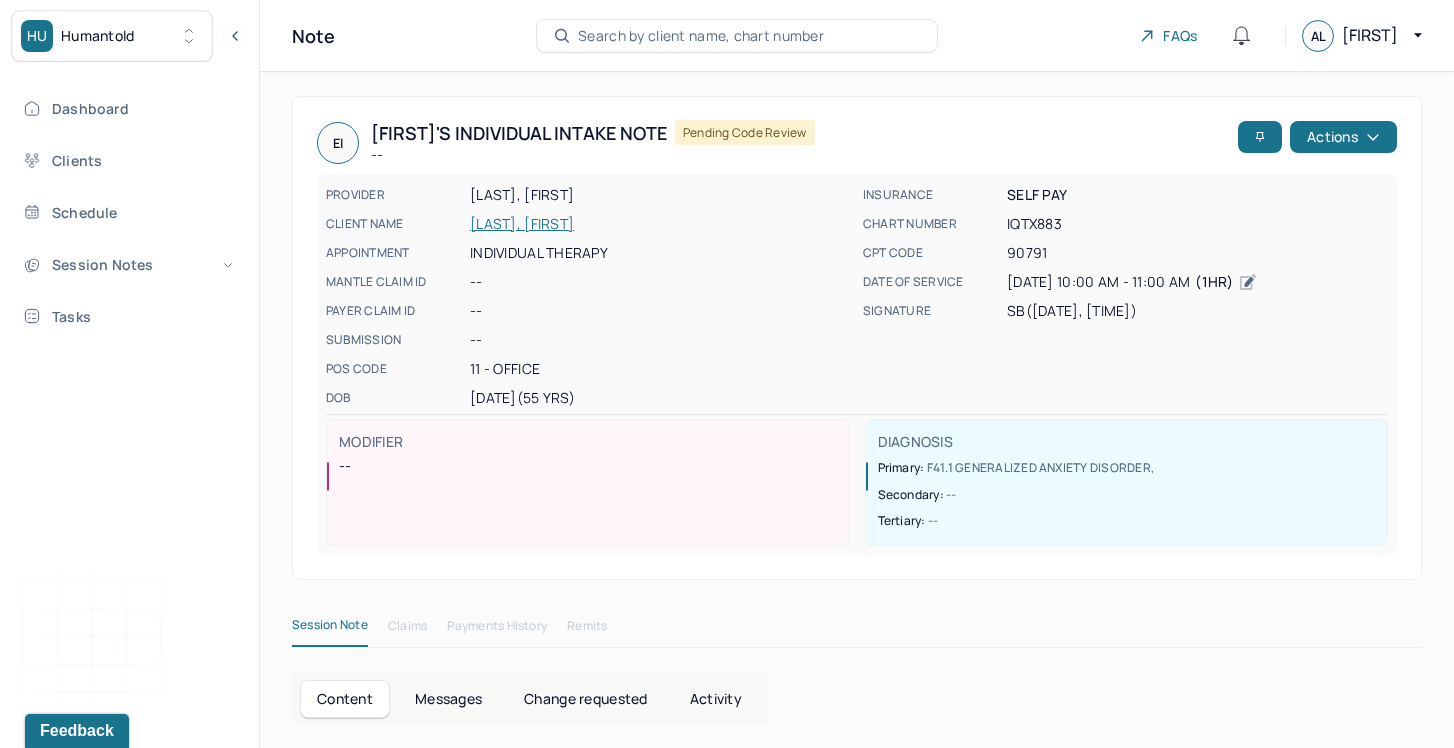 click on "HU Humantold" at bounding box center [129, 36] 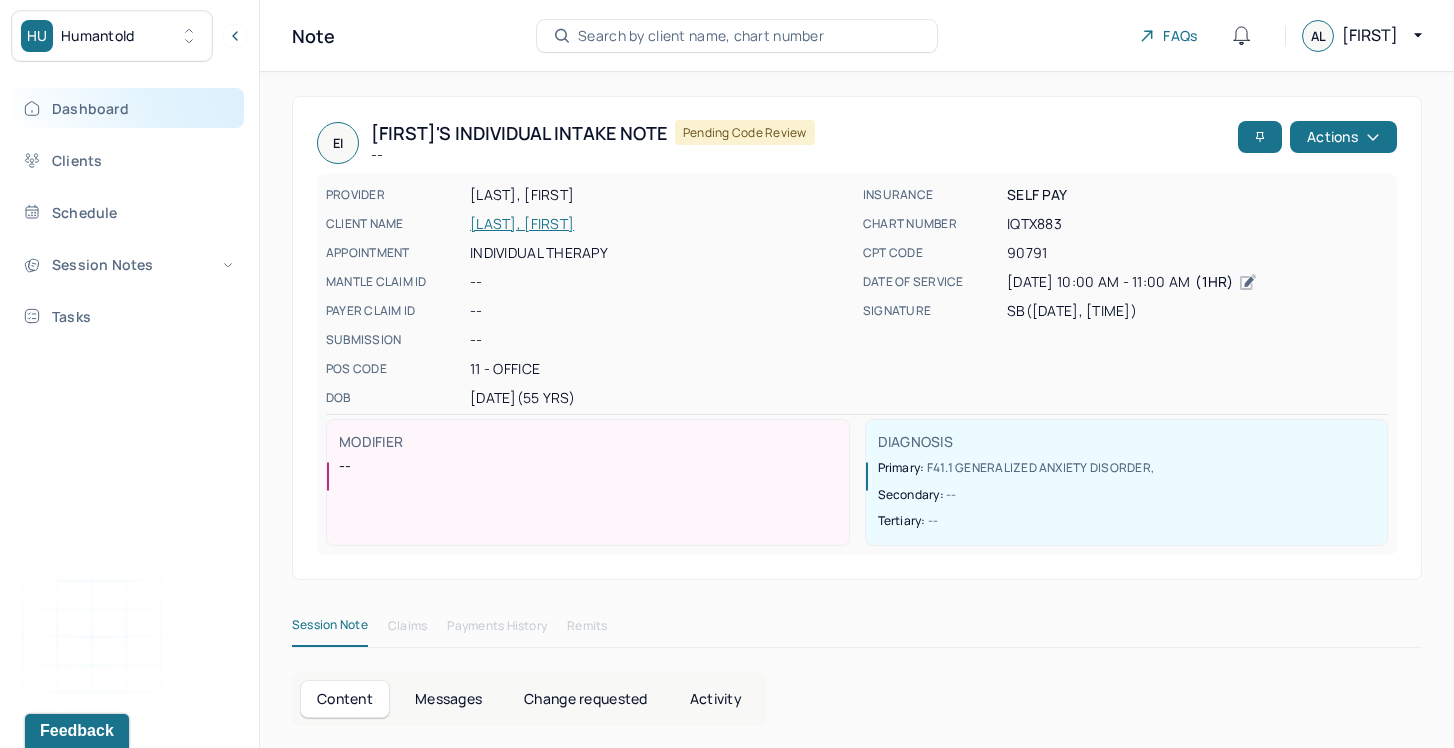 click on "Dashboard" at bounding box center [128, 108] 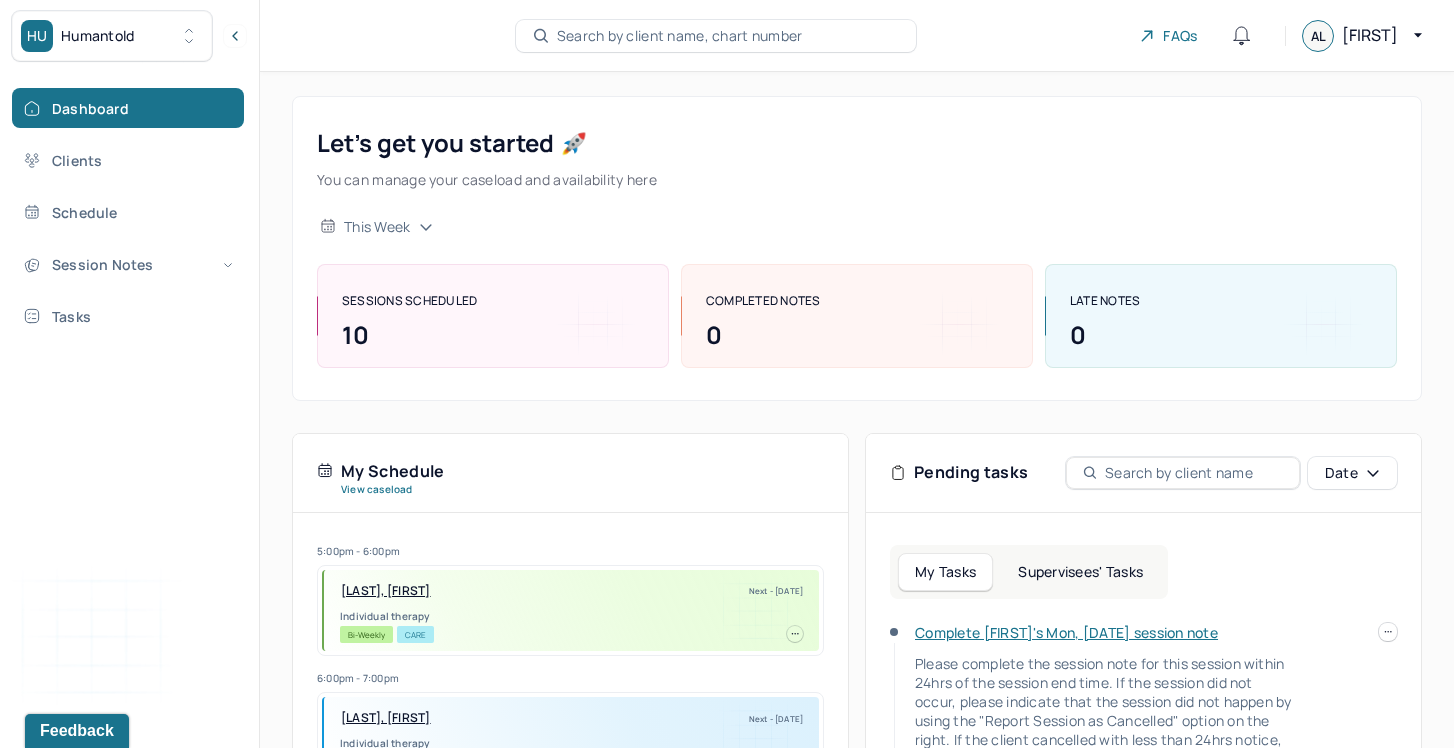 click at bounding box center [1388, 632] 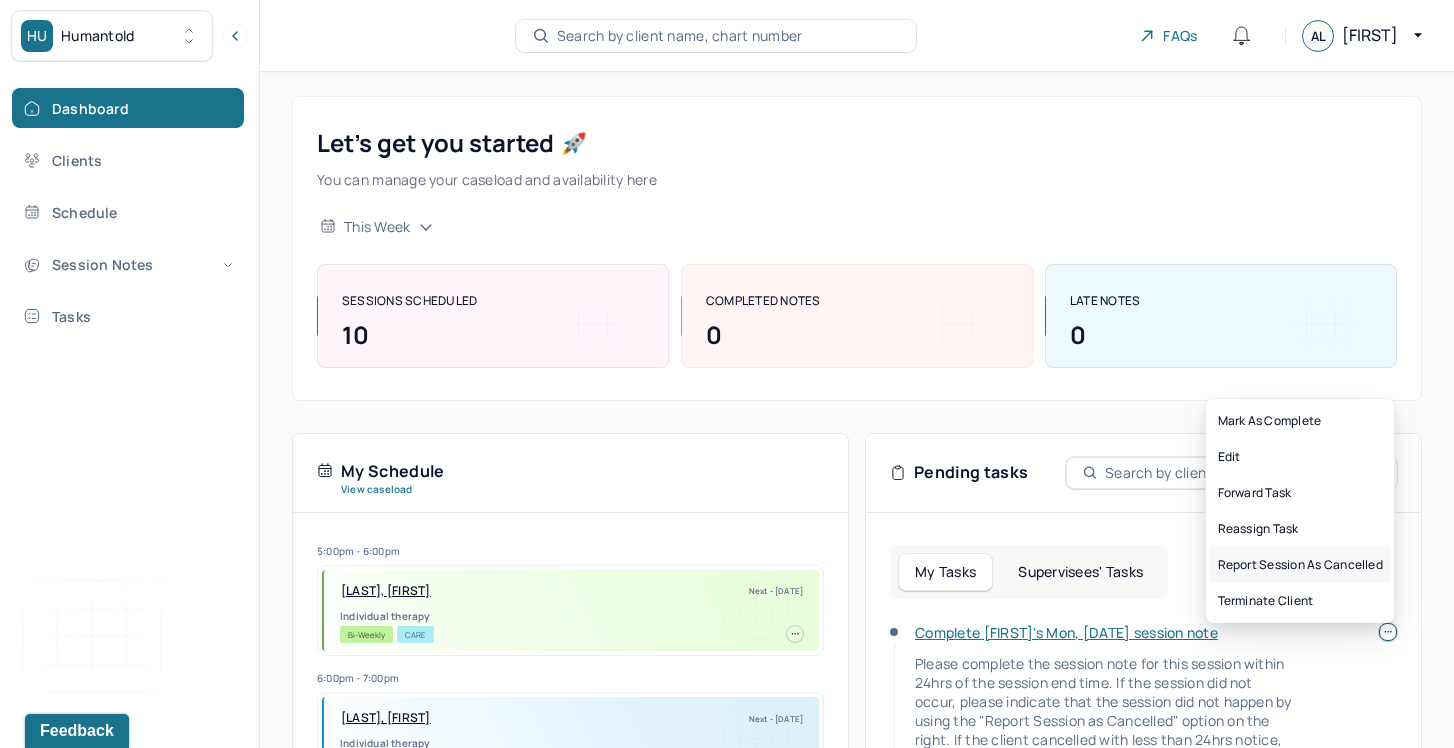click on "Report session as cancelled" at bounding box center [1300, 565] 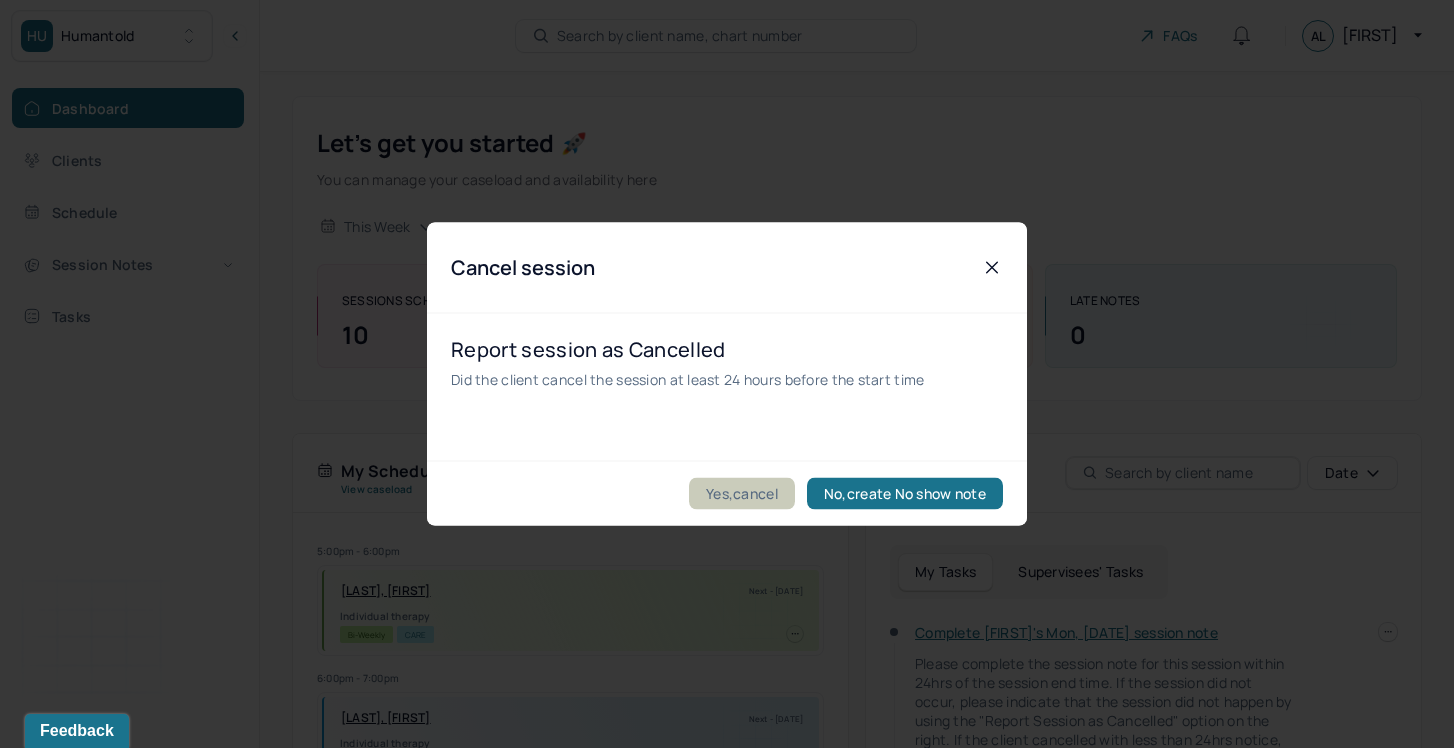 click on "Yes,cancel" at bounding box center (742, 494) 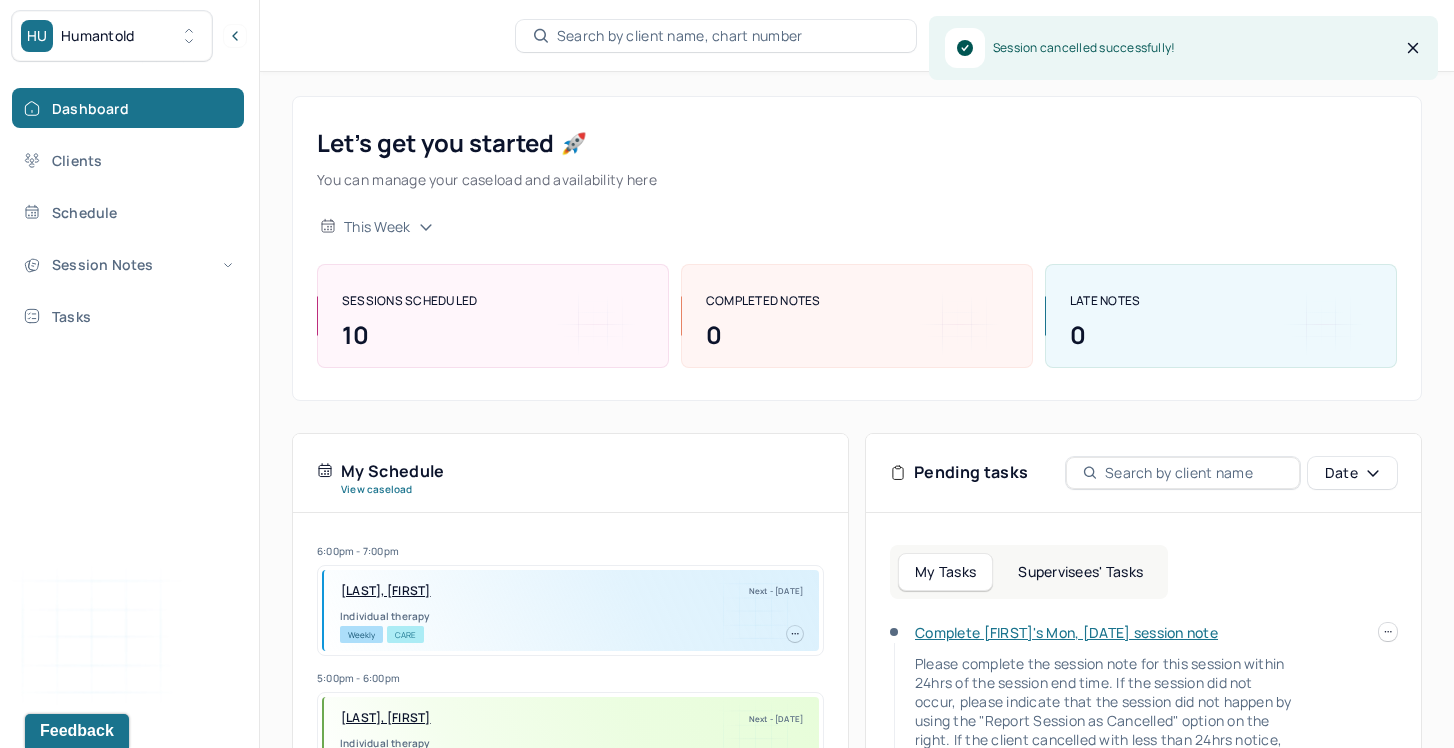 click at bounding box center (1388, 632) 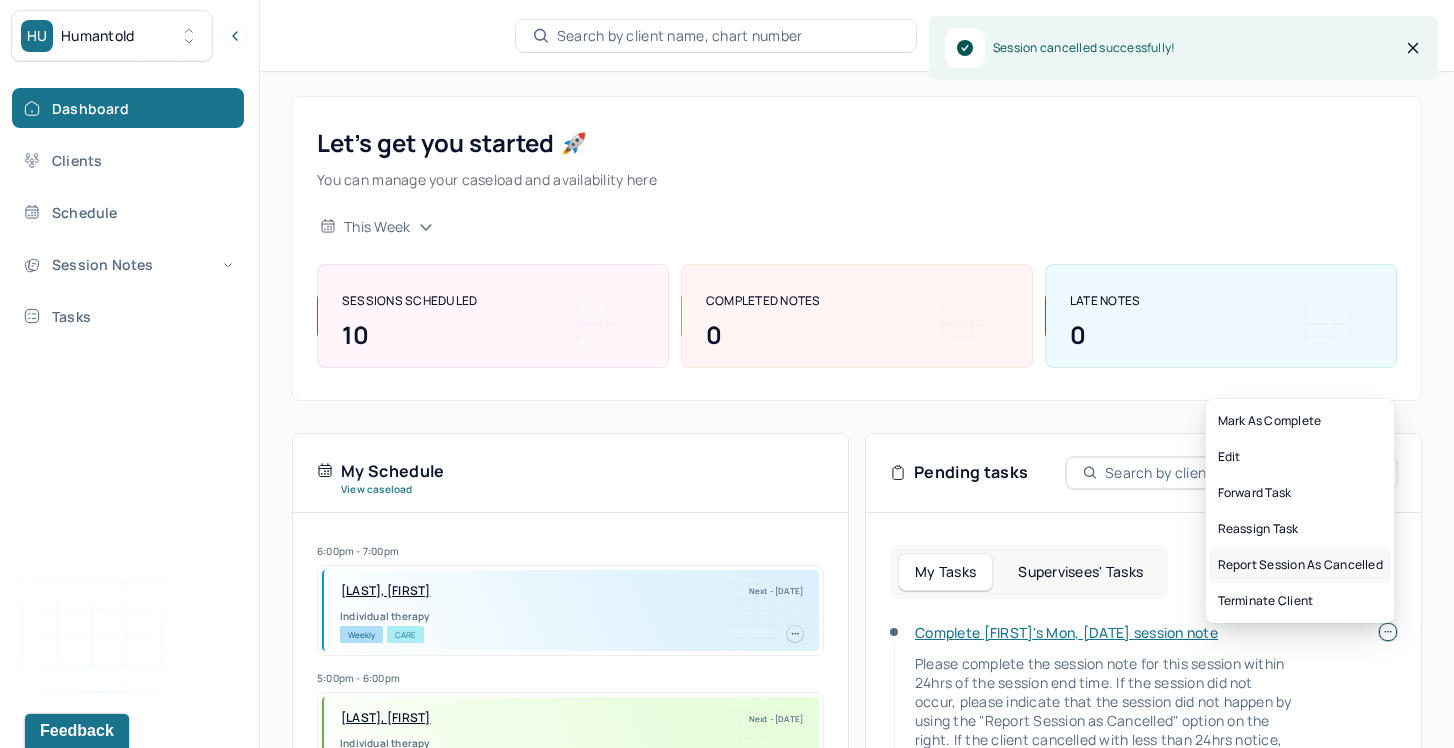 click on "Report session as cancelled" at bounding box center (1300, 565) 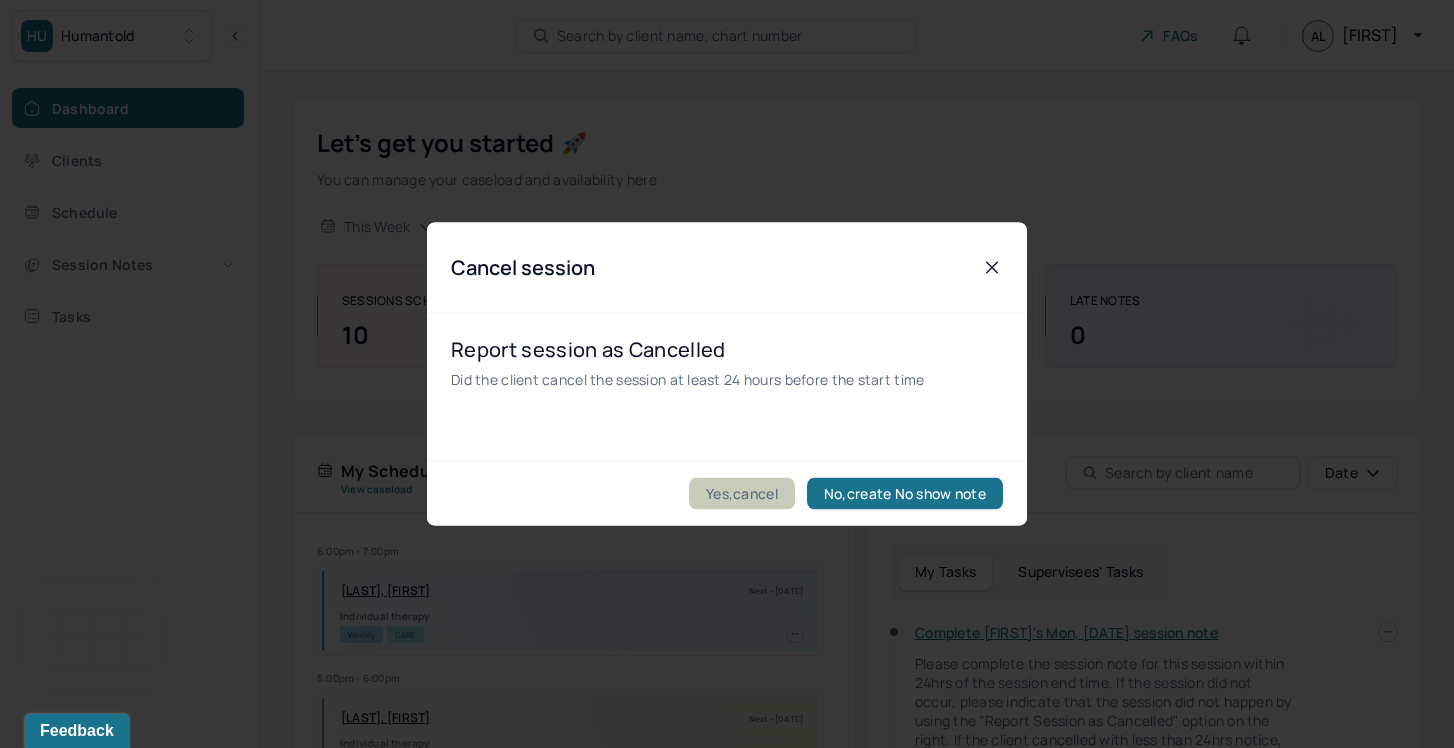 click on "Yes,cancel" at bounding box center (742, 494) 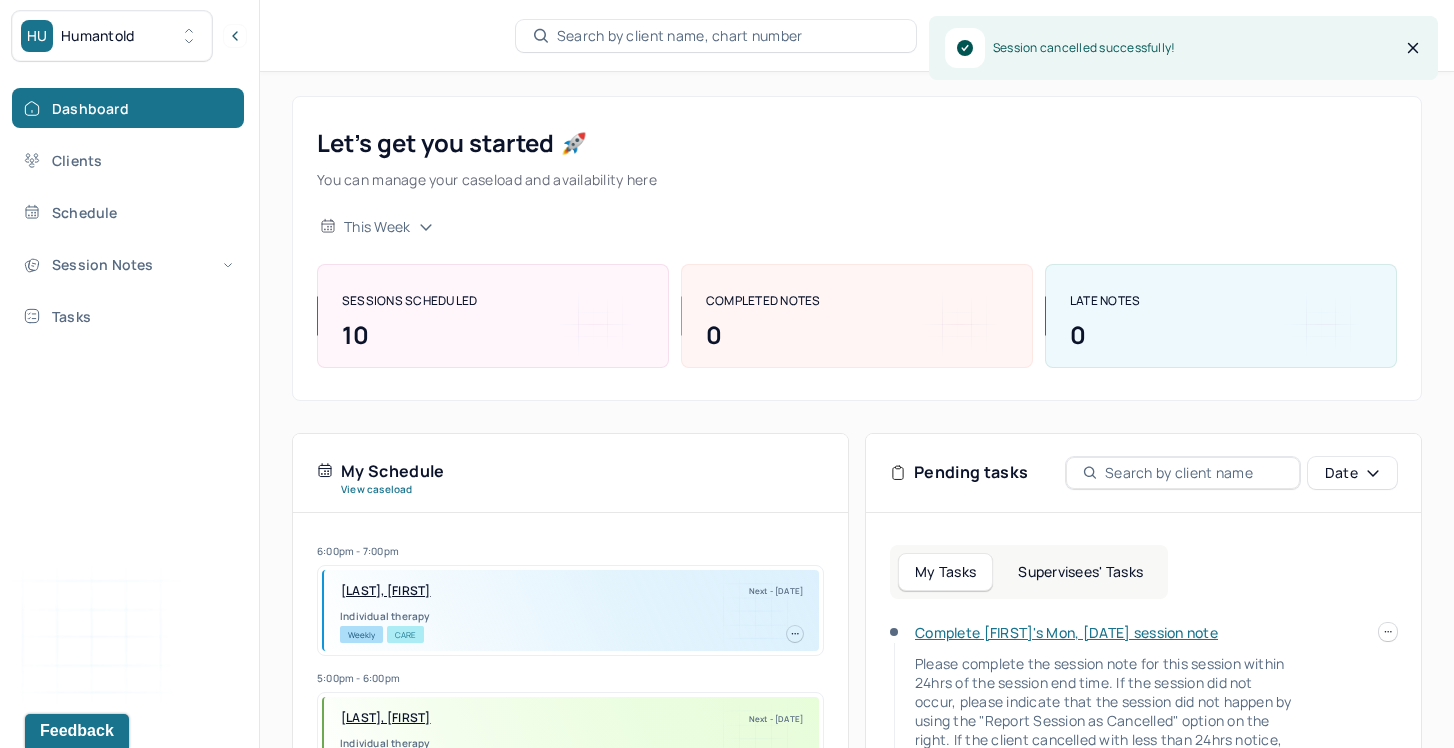 click at bounding box center (1388, 632) 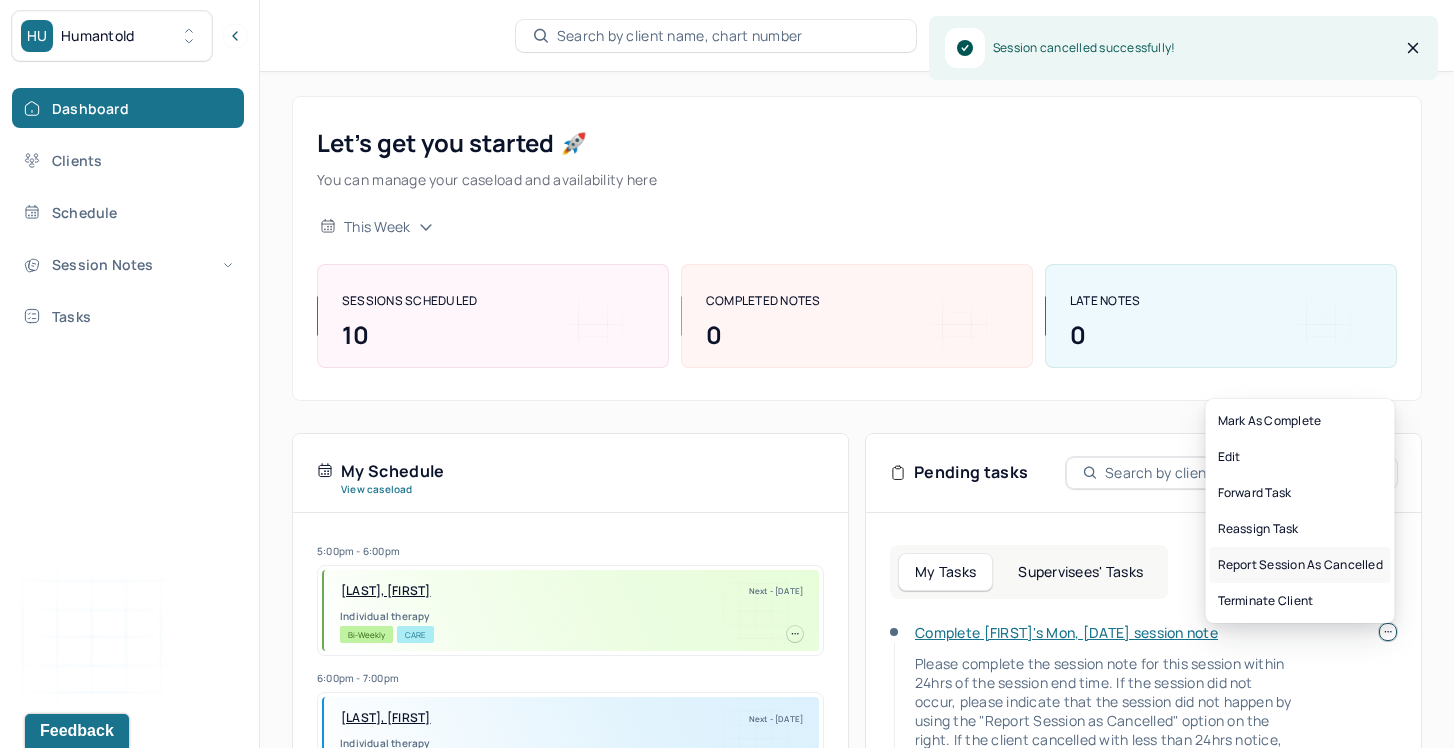 click on "Report session as cancelled" at bounding box center [1300, 565] 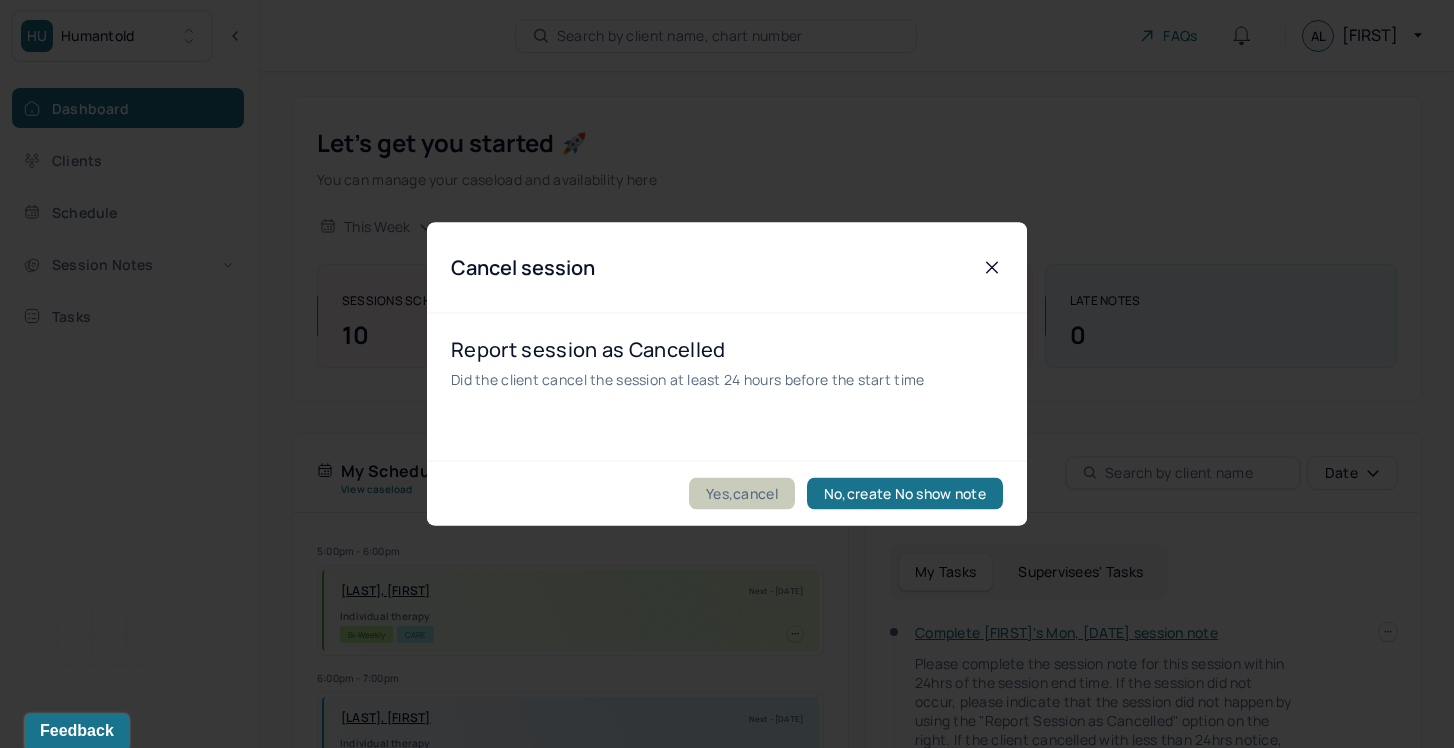 click on "Yes,cancel" at bounding box center [742, 494] 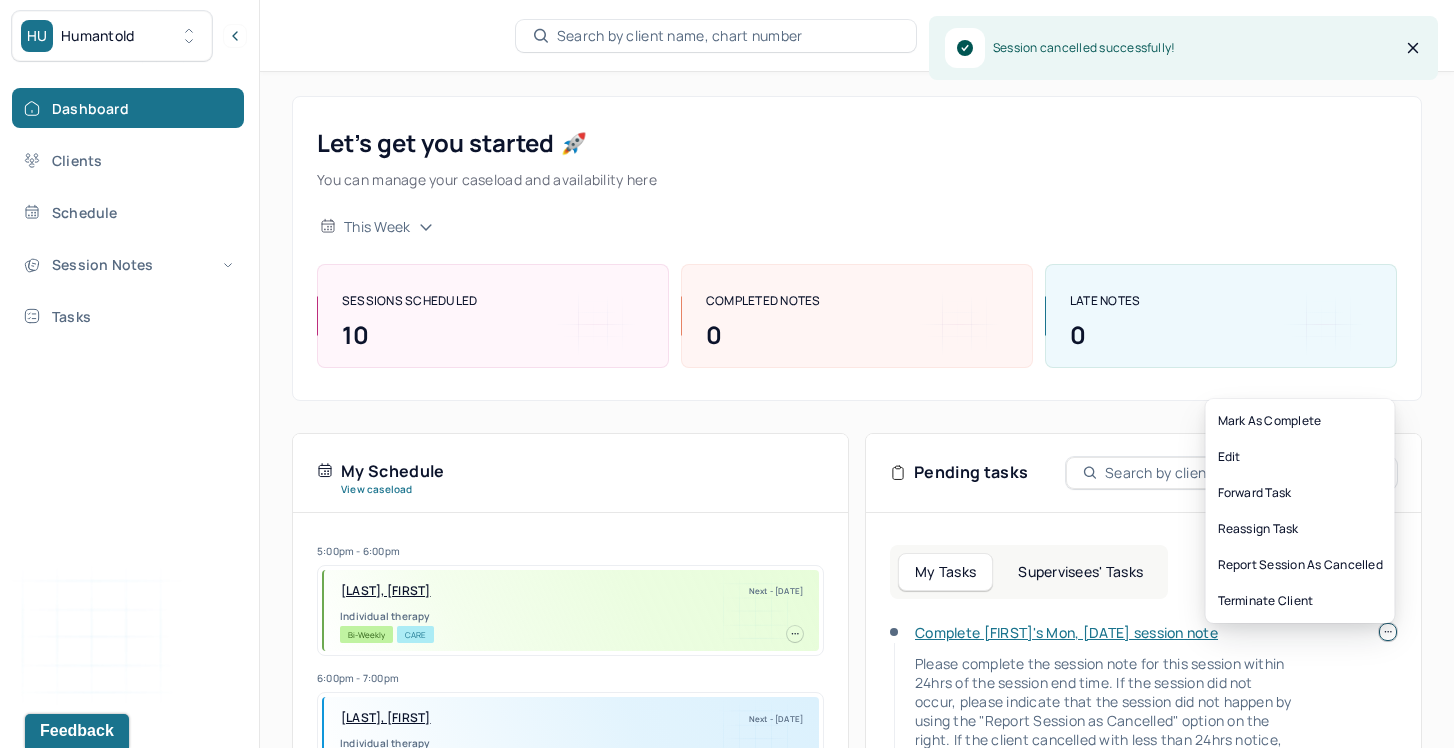 click at bounding box center [1388, 632] 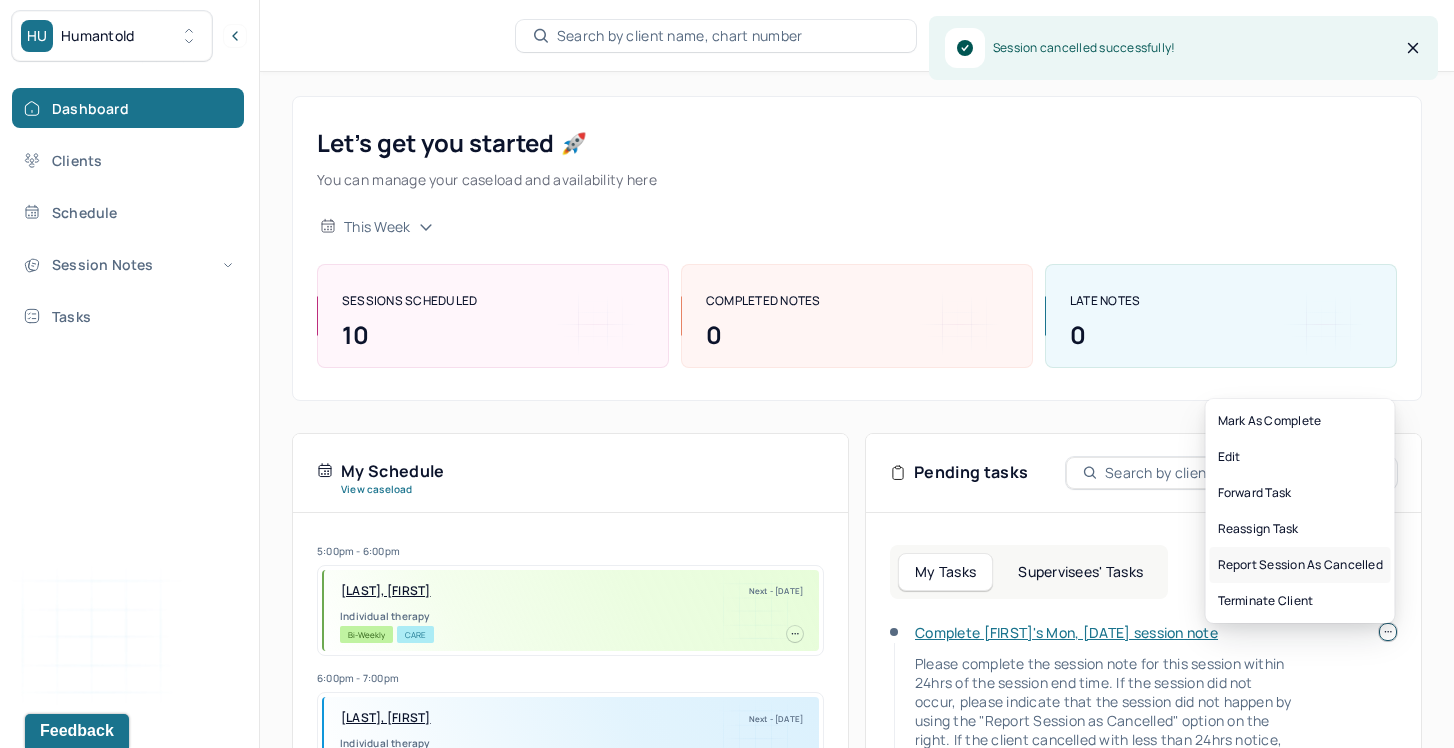 click on "Report session as cancelled" at bounding box center (1300, 565) 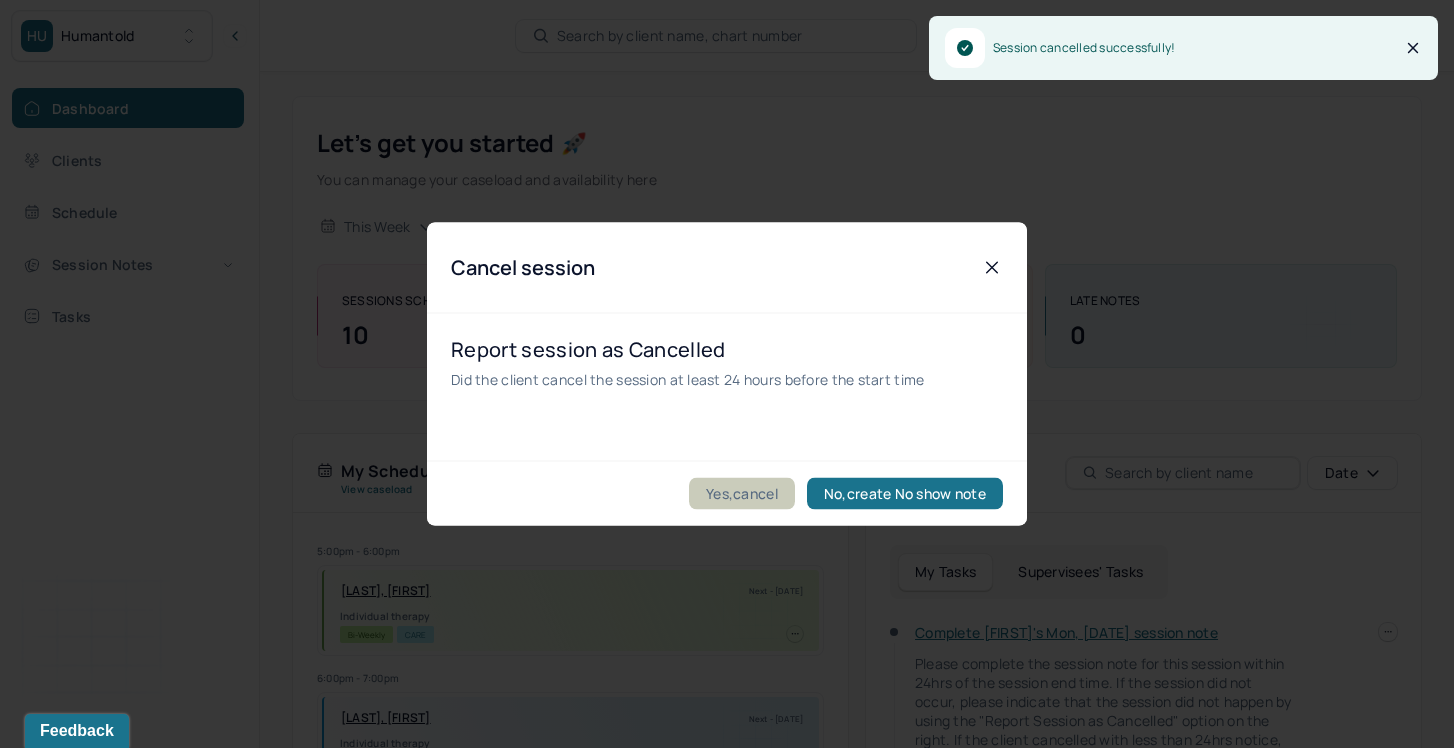 click on "Yes,cancel" at bounding box center (742, 494) 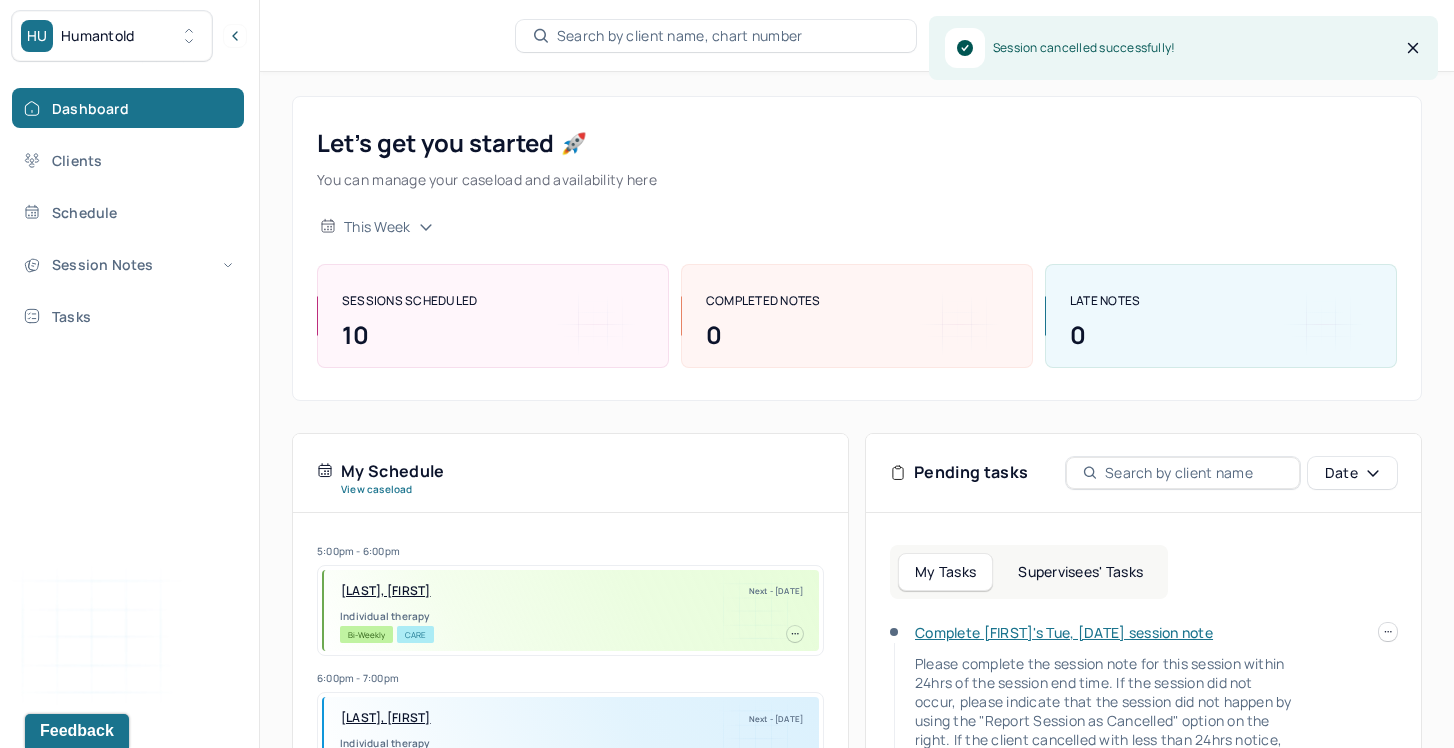click at bounding box center [1388, 632] 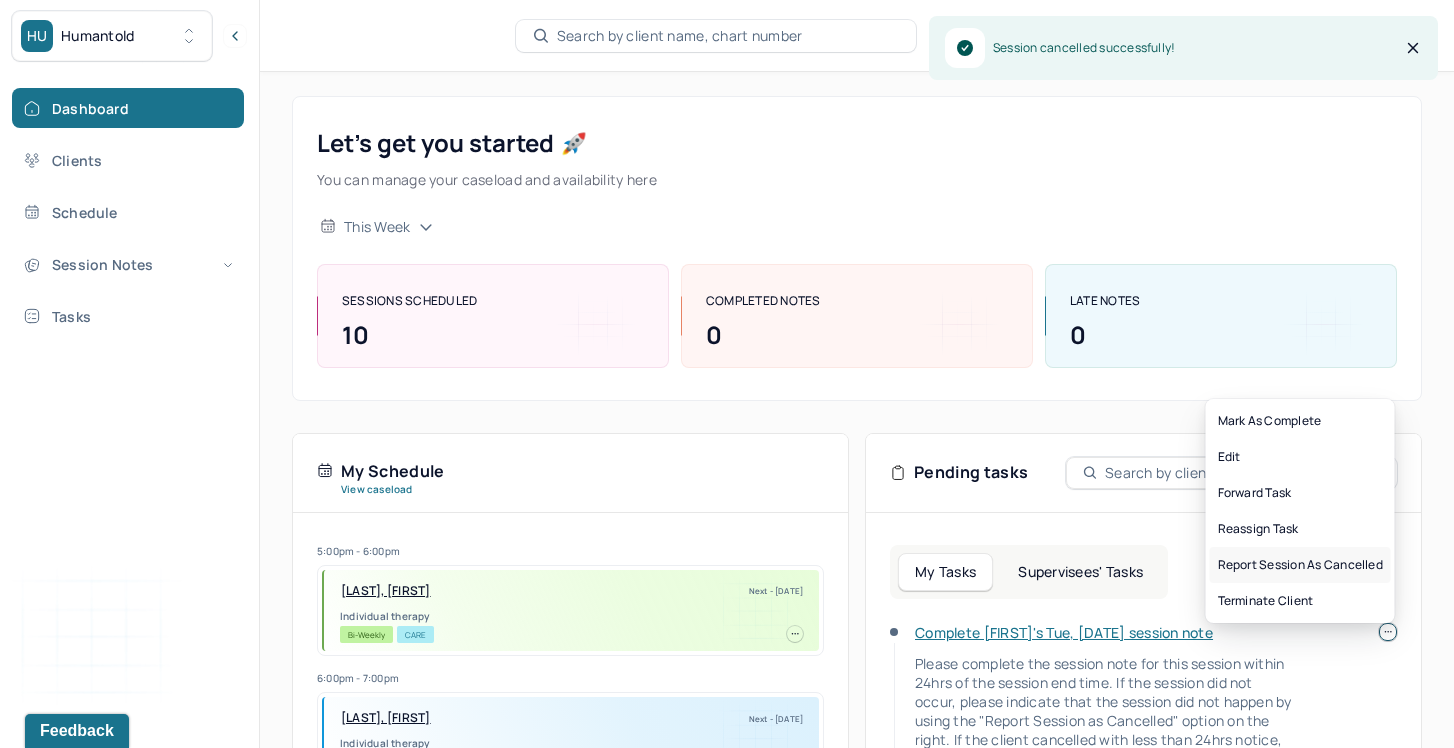 click on "Report session as cancelled" at bounding box center (1300, 565) 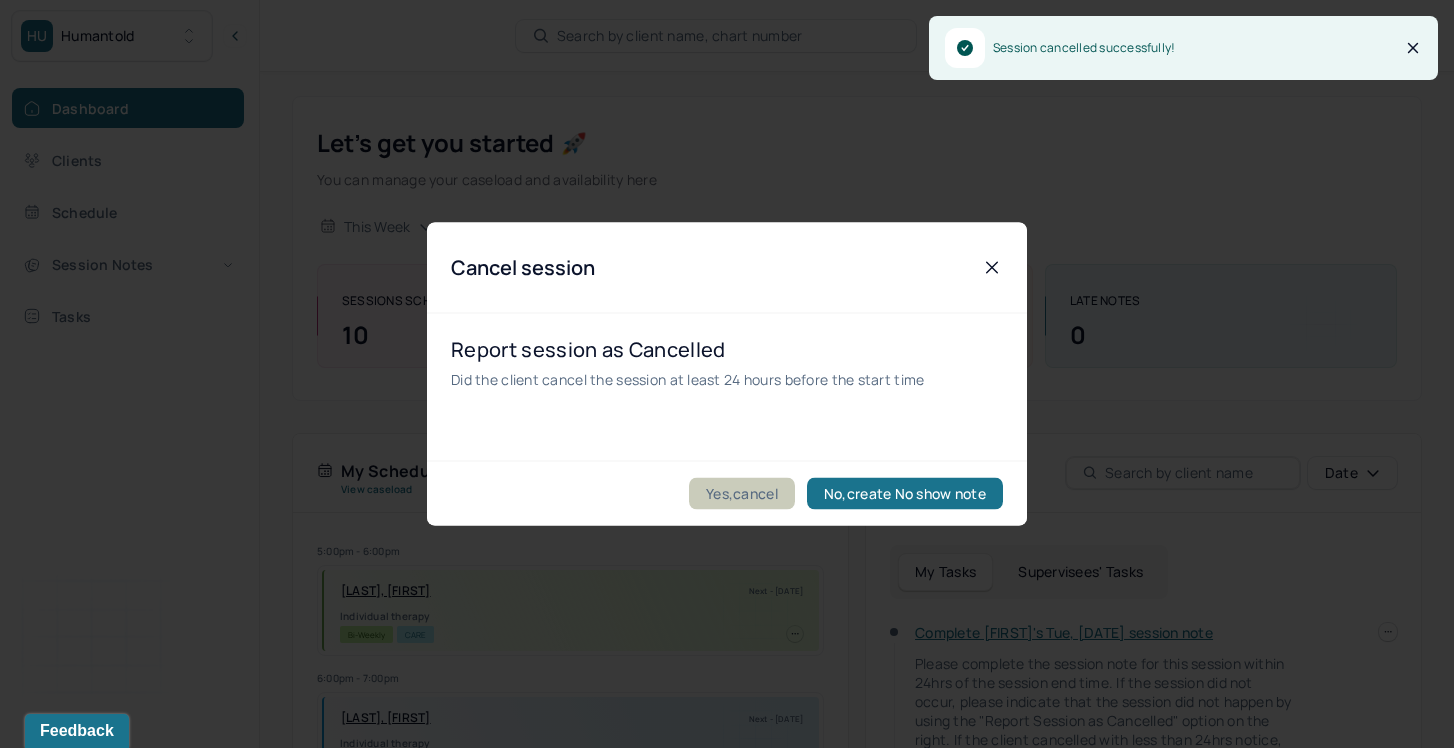 click on "Yes,cancel" at bounding box center [742, 494] 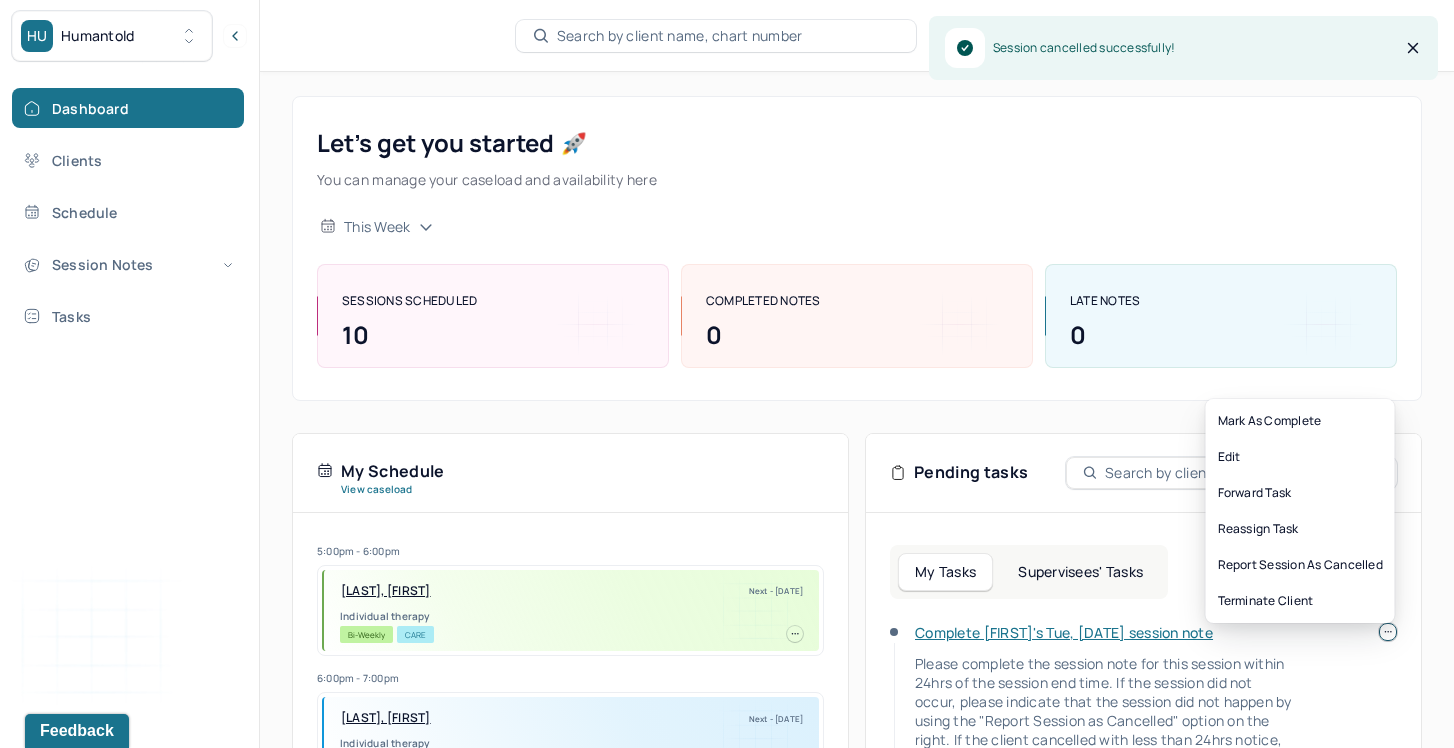 click 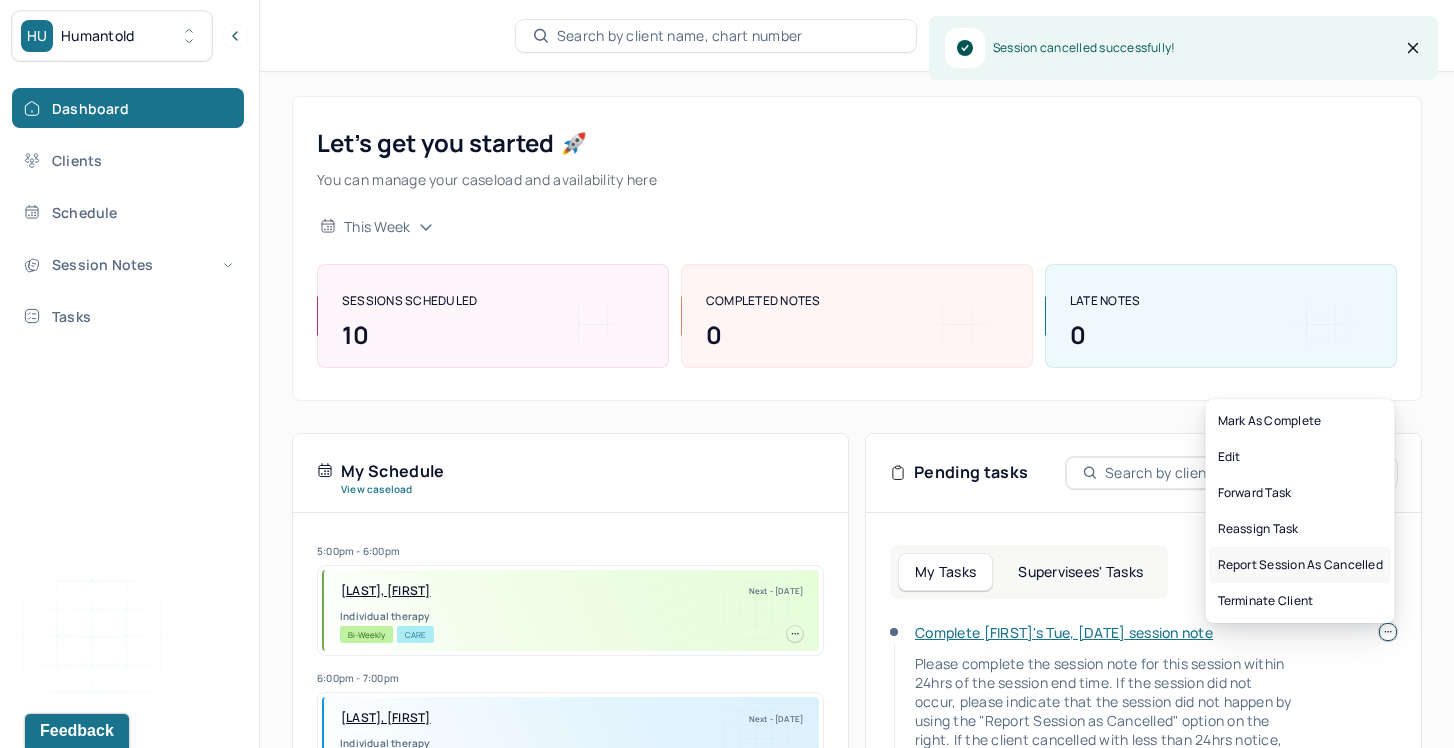 click on "Report session as cancelled" at bounding box center (1300, 565) 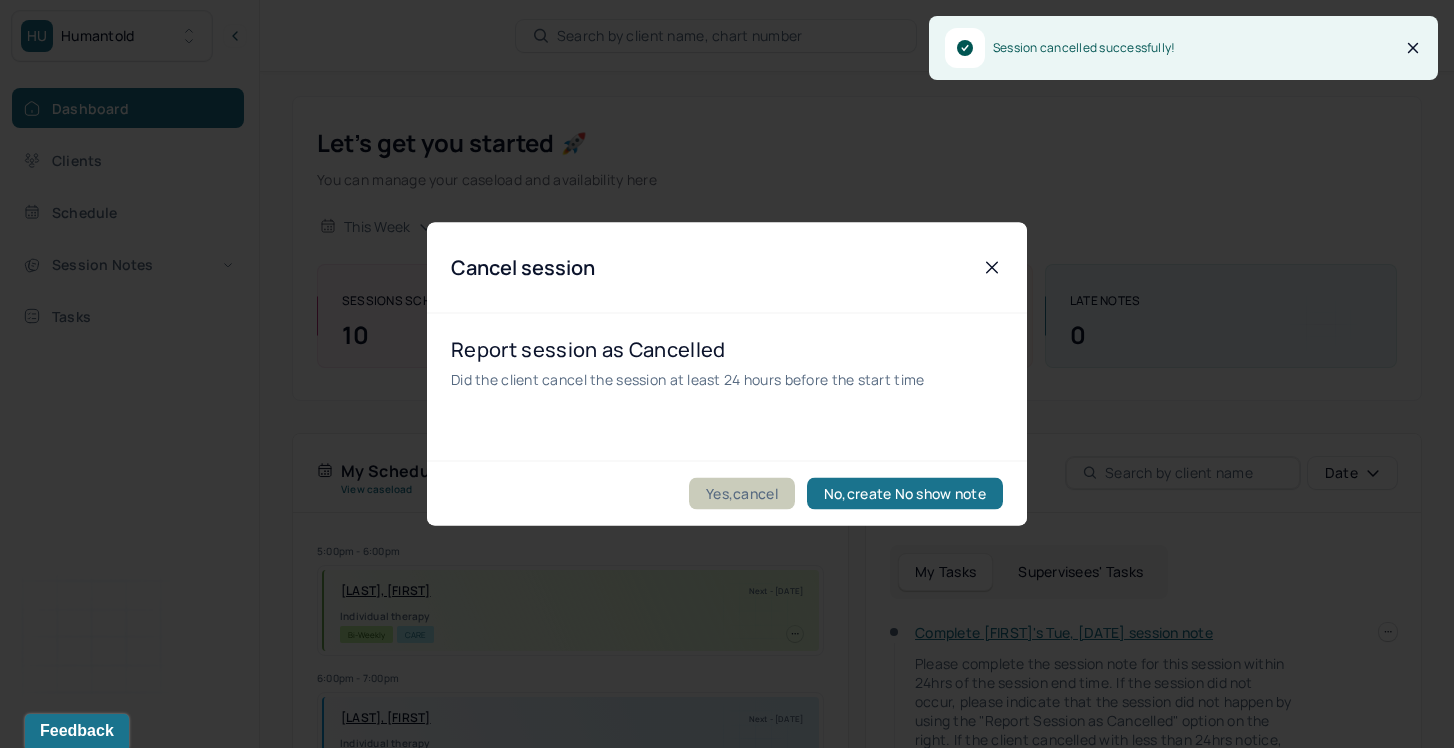 click on "Yes,cancel" at bounding box center [742, 494] 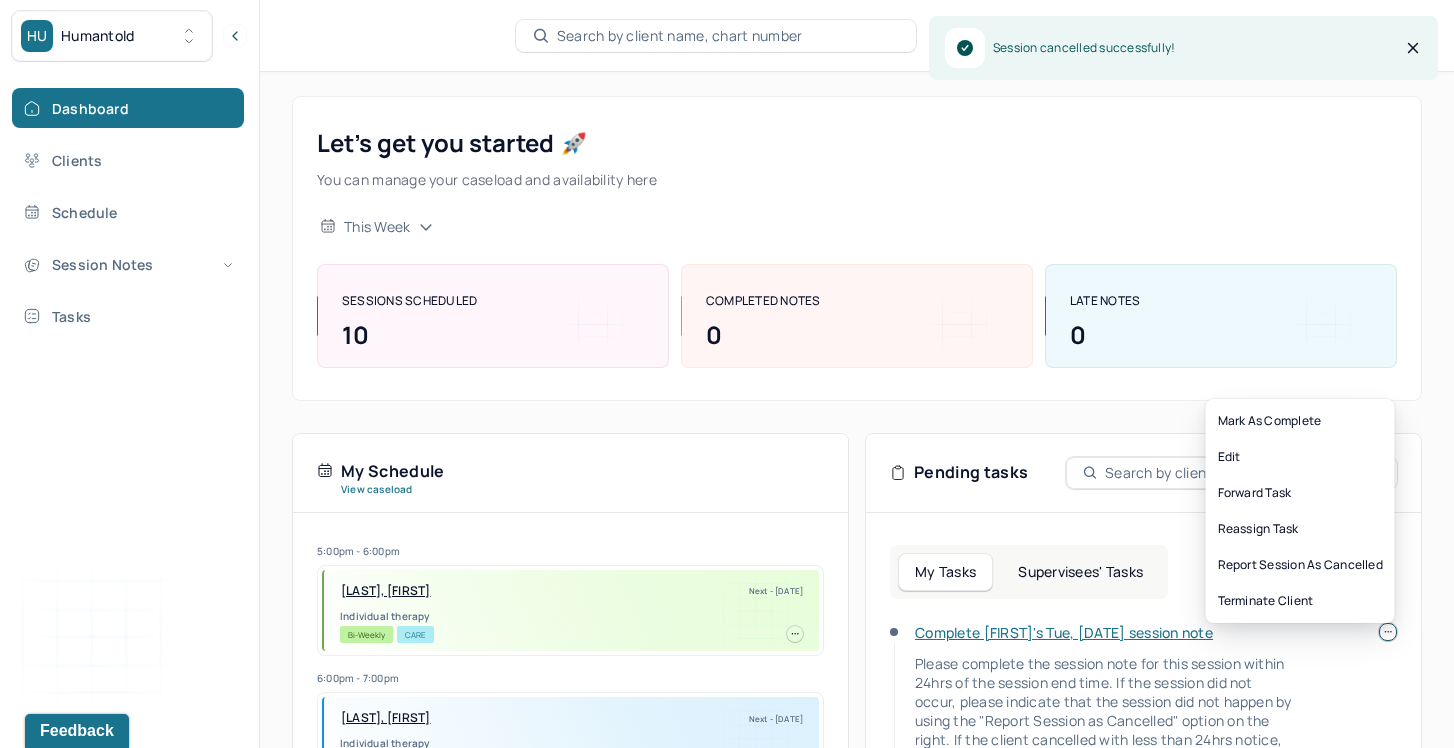 click at bounding box center (1388, 632) 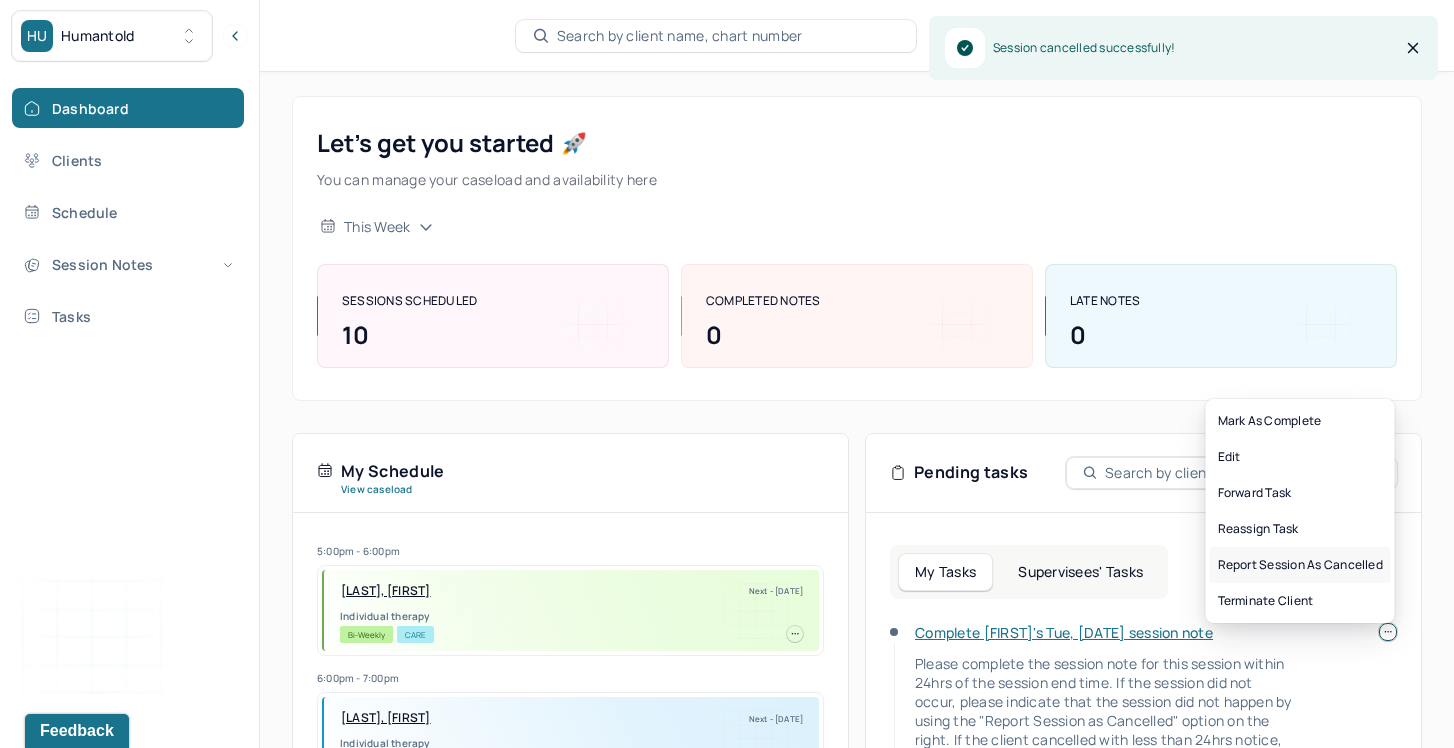 click on "Report session as cancelled" at bounding box center [1300, 565] 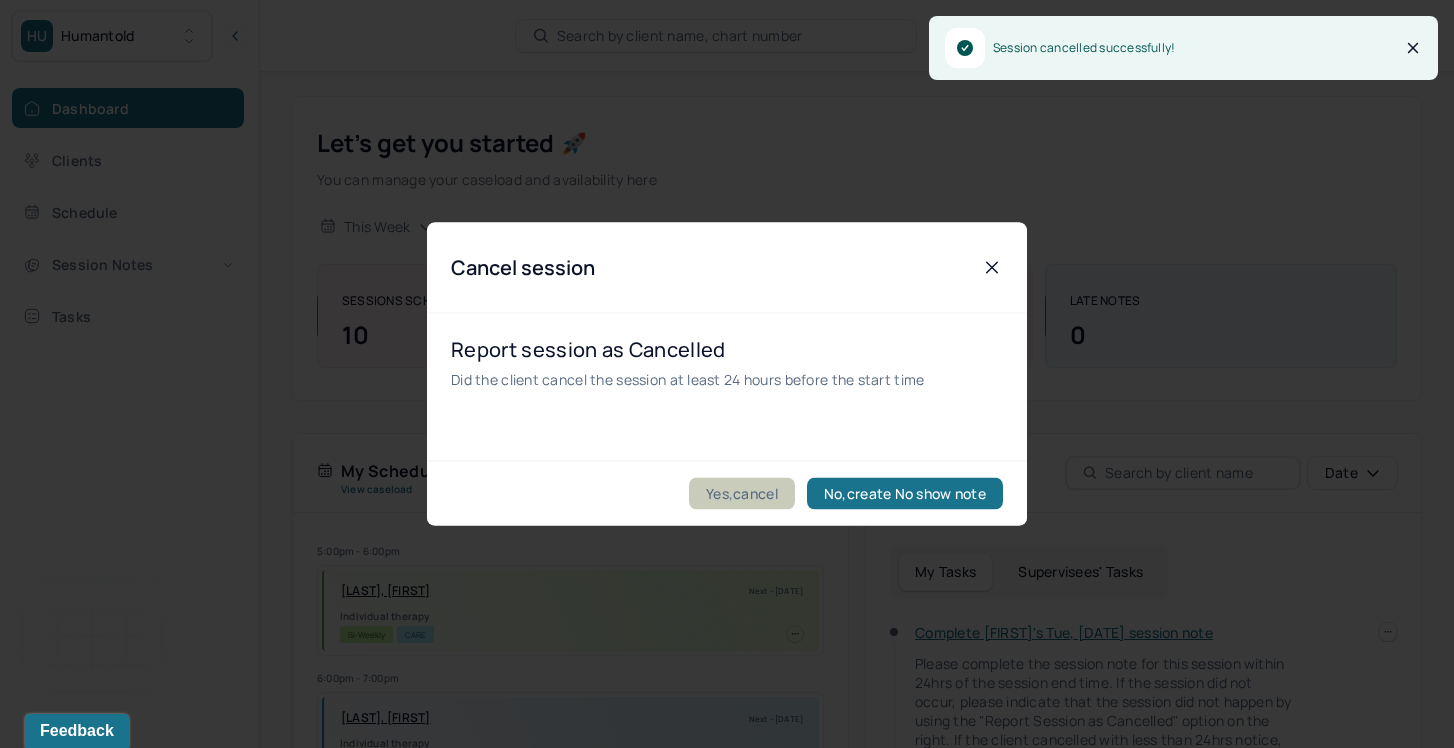 click on "Yes,cancel" at bounding box center [742, 494] 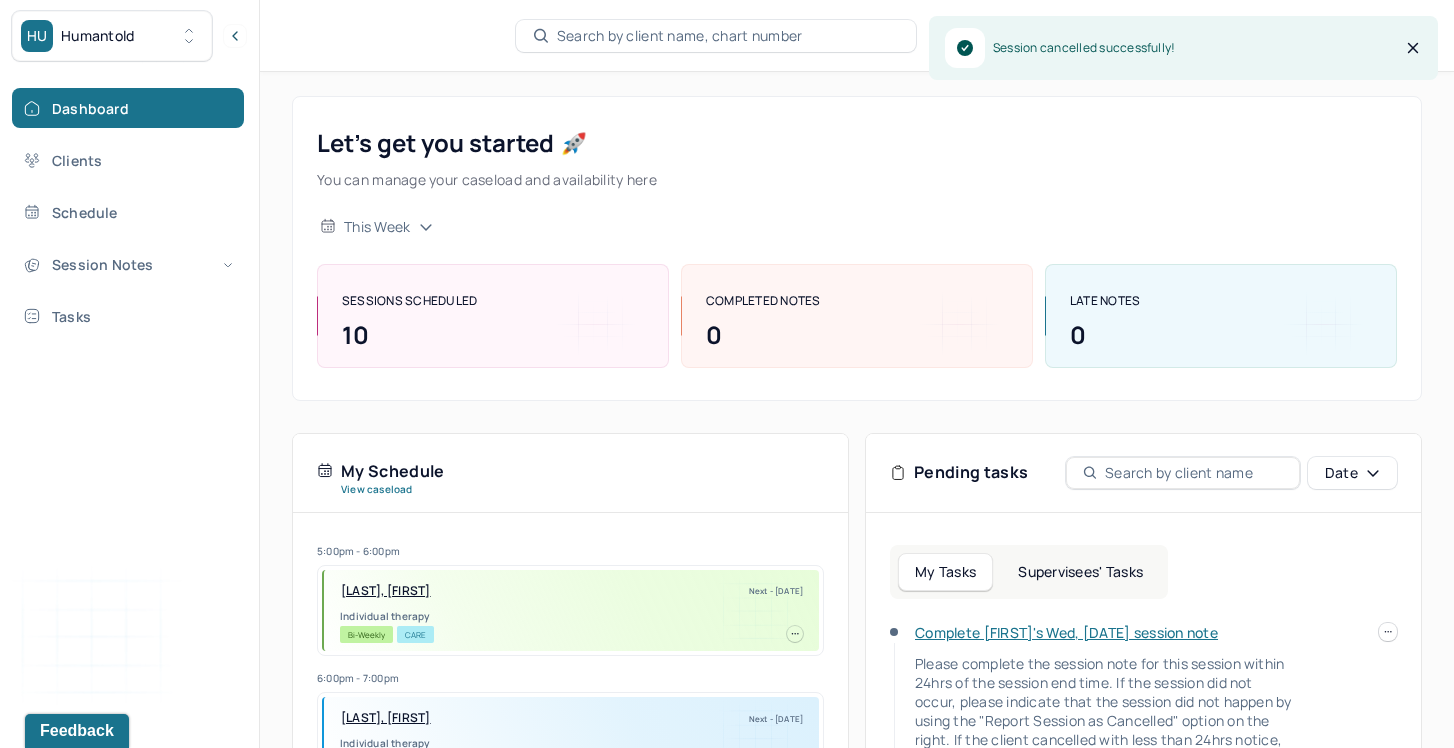 click at bounding box center (1388, 632) 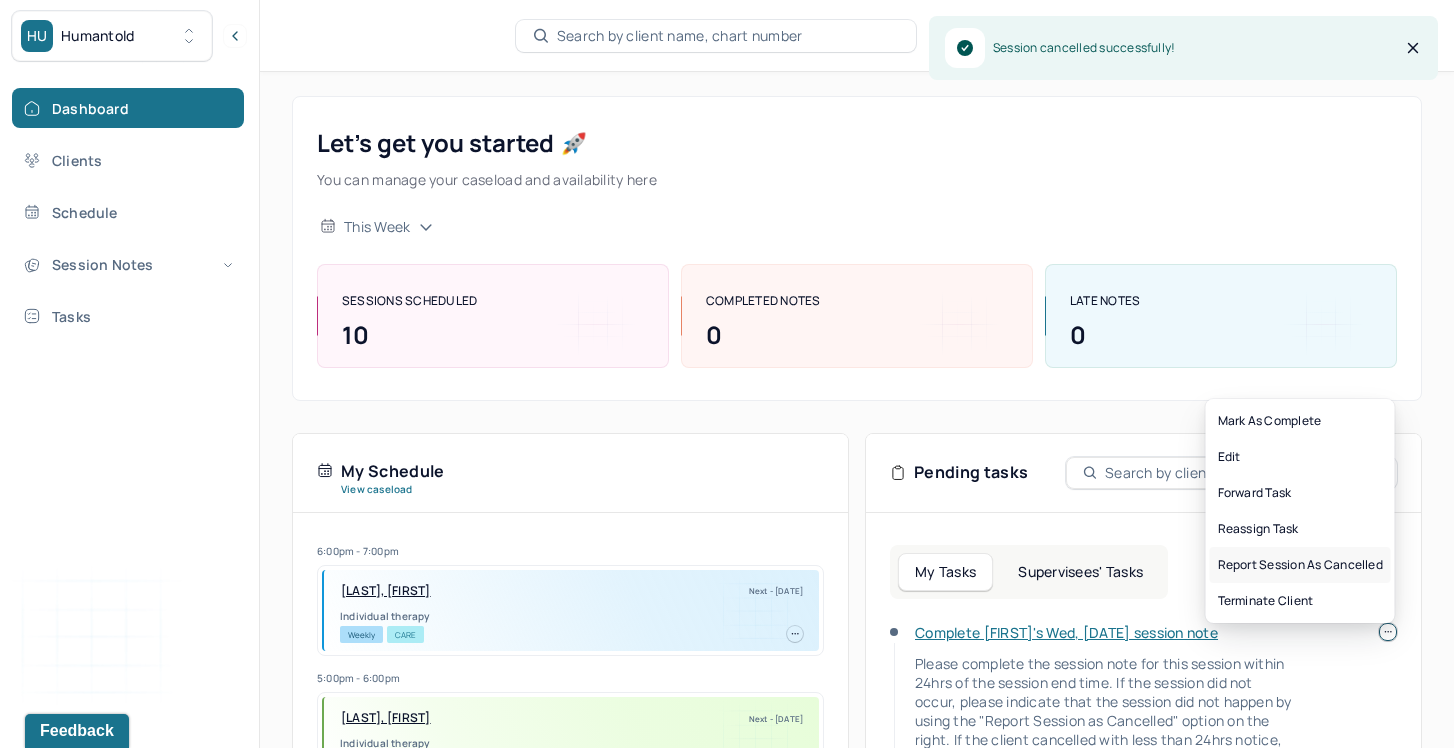 click on "Report session as cancelled" at bounding box center [1300, 565] 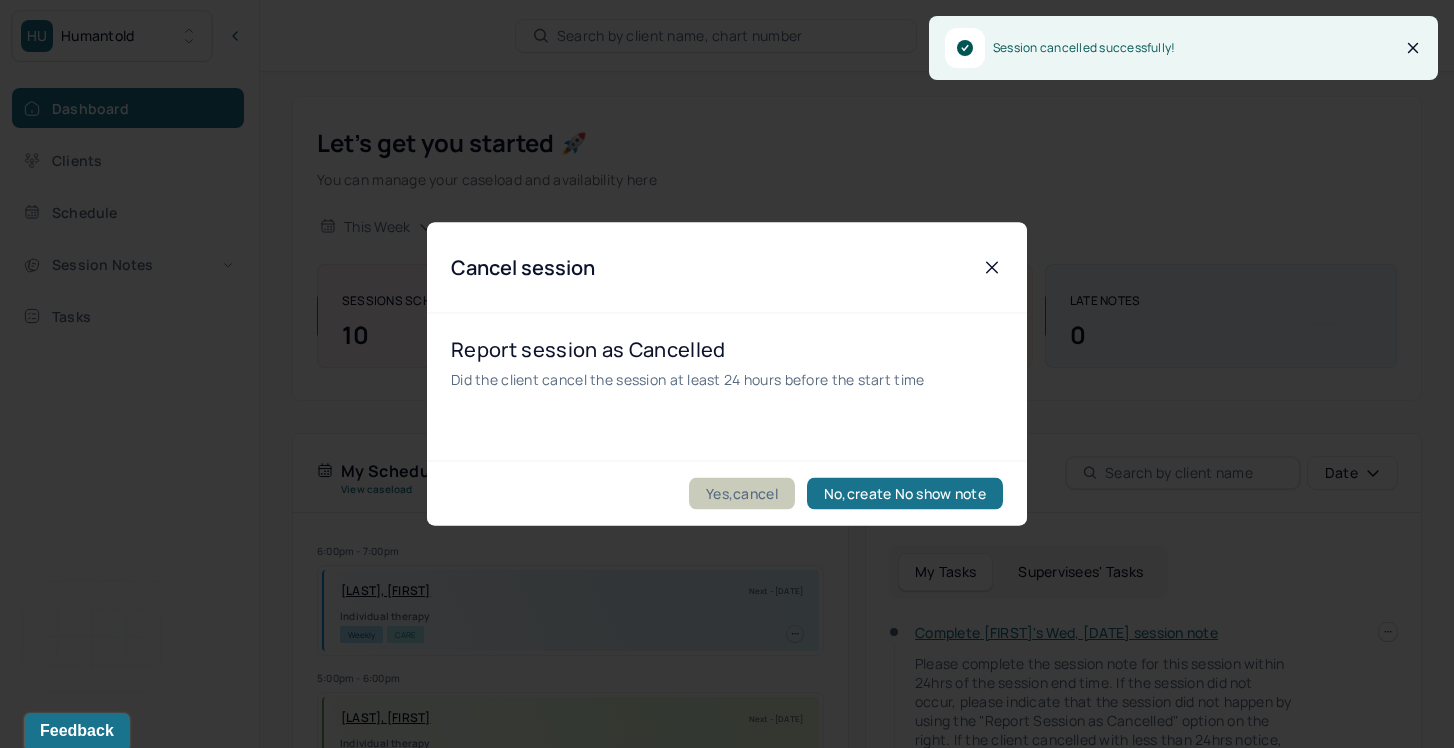 click on "Yes,cancel" at bounding box center [742, 494] 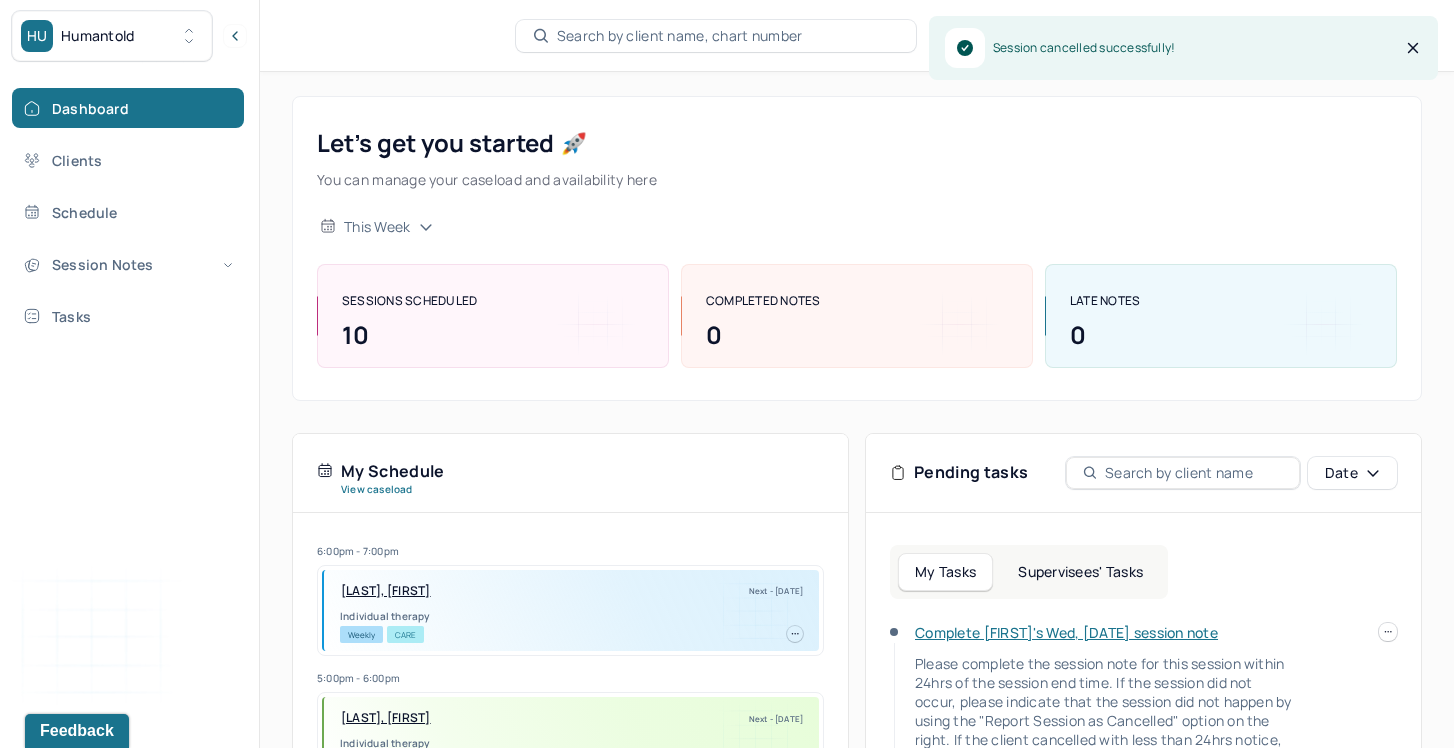 click on "My Tasks     Supervisees' Tasks   Complete [FIRST]'s Wed, [DATE] session note Please complete the session note for this session within 24hrs of the session end time. If the session did not occur, please indicate that the session did not happen by using the "Report Session as Cancelled" option on the right. If the client cancelled with less than 24hrs notice, please complete the cancellation note. Due date: [DATE]     Complete [FIRST]'s Wed, [DATE] session note Please complete the session note for this session within 24hrs of the session end time. If the session did not occur, please indicate that the session did not happen by using the "Report Session as Cancelled" option on the right. If the client cancelled with less than 24hrs notice, please complete the cancellation note. Due date: [DATE]" at bounding box center [1143, 812] 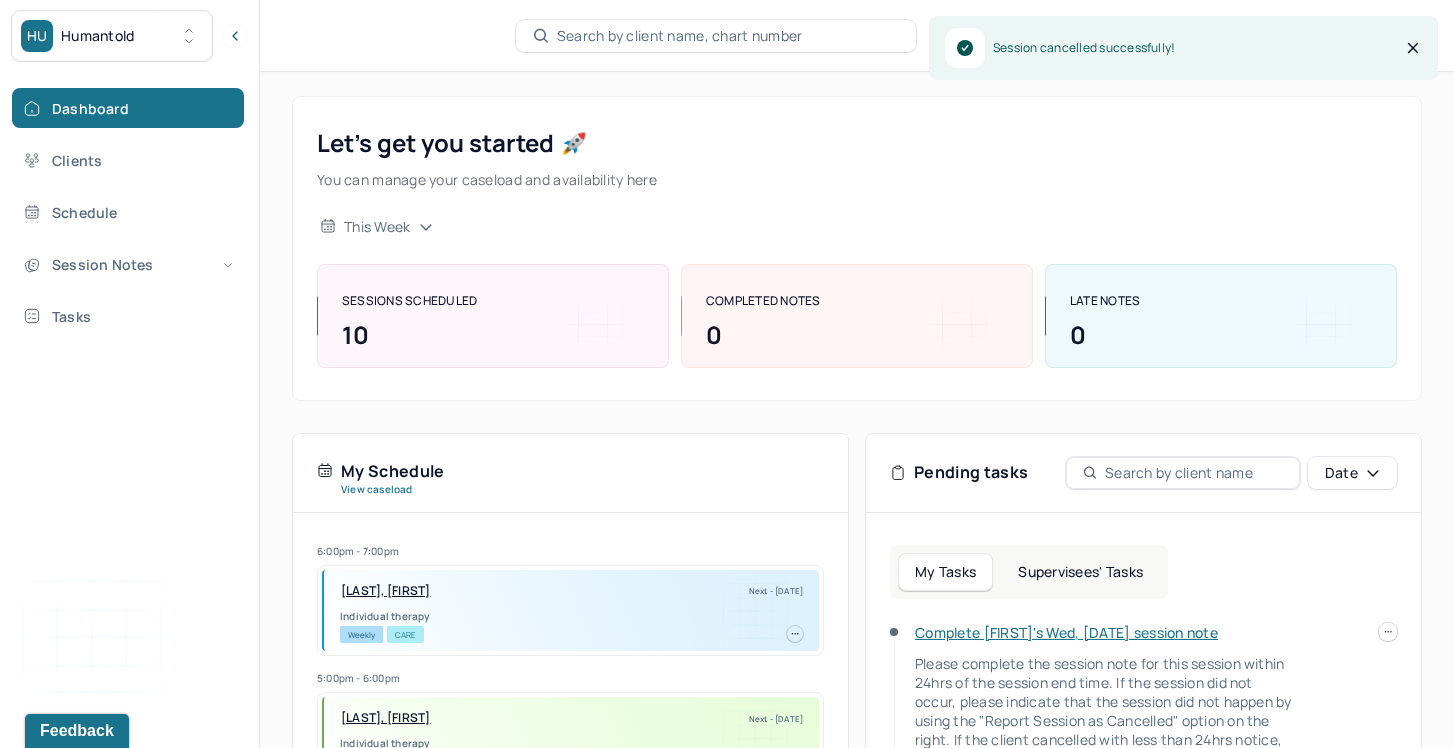 click on "My Tasks     Supervisees' Tasks   Complete [FIRST]'s Wed, [DATE] session note Please complete the session note for this session within 24hrs of the session end time. If the session did not occur, please indicate that the session did not happen by using the "Report Session as Cancelled" option on the right. If the client cancelled with less than 24hrs notice, please complete the cancellation note. Due date: [DATE]     Complete [FIRST]'s Wed, [DATE] session note Please complete the session note for this session within 24hrs of the session end time. If the session did not occur, please indicate that the session did not happen by using the "Report Session as Cancelled" option on the right. If the client cancelled with less than 24hrs notice, please complete the cancellation note. Due date: [DATE]" at bounding box center [1143, 812] 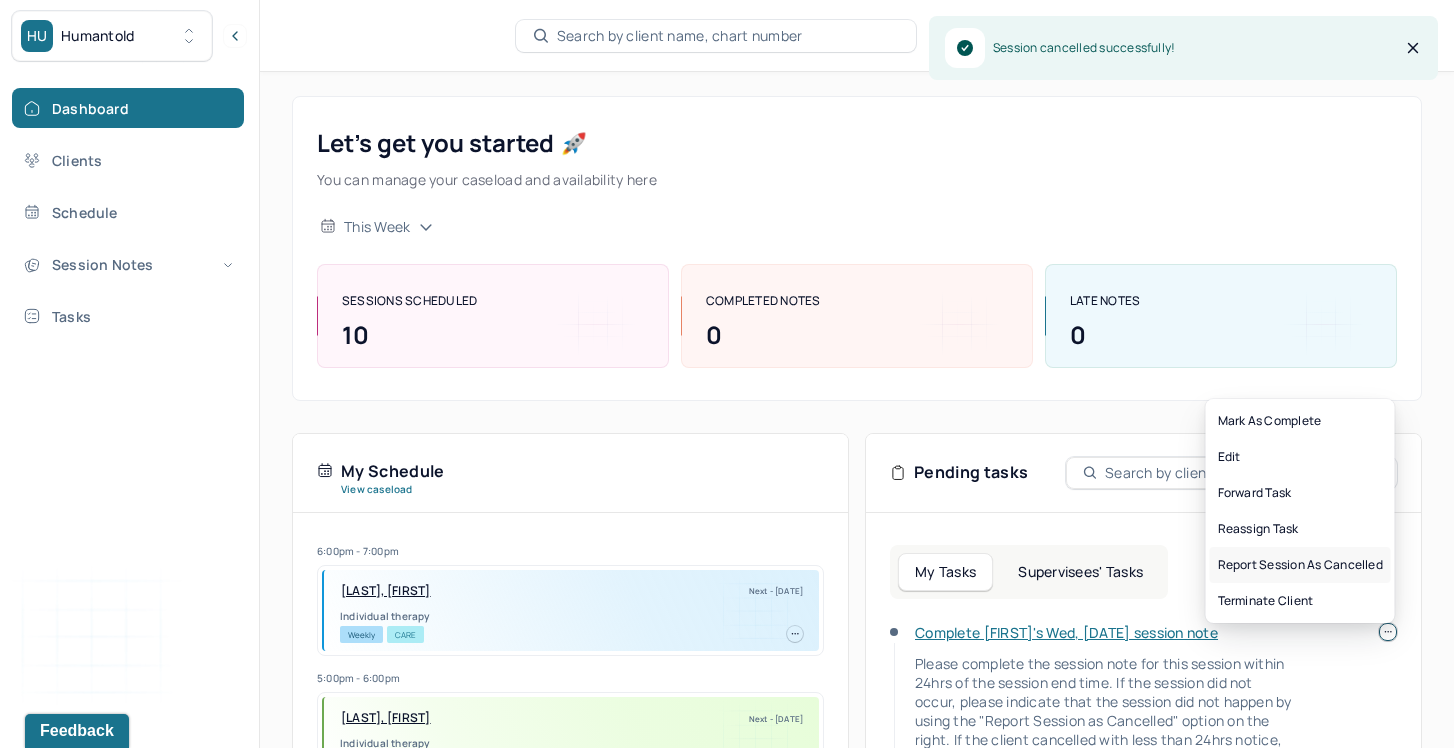 click on "Report session as cancelled" at bounding box center (1300, 565) 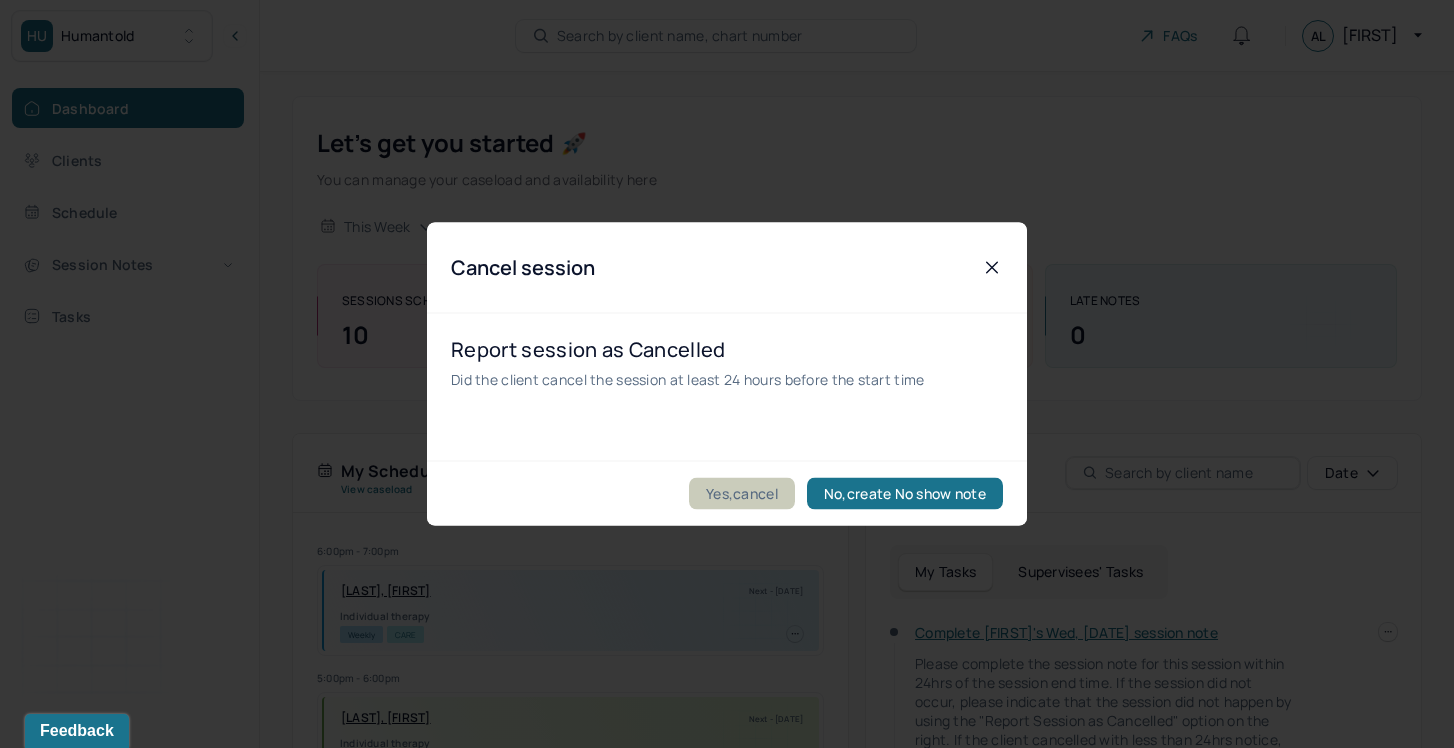click on "Yes,cancel" at bounding box center [742, 494] 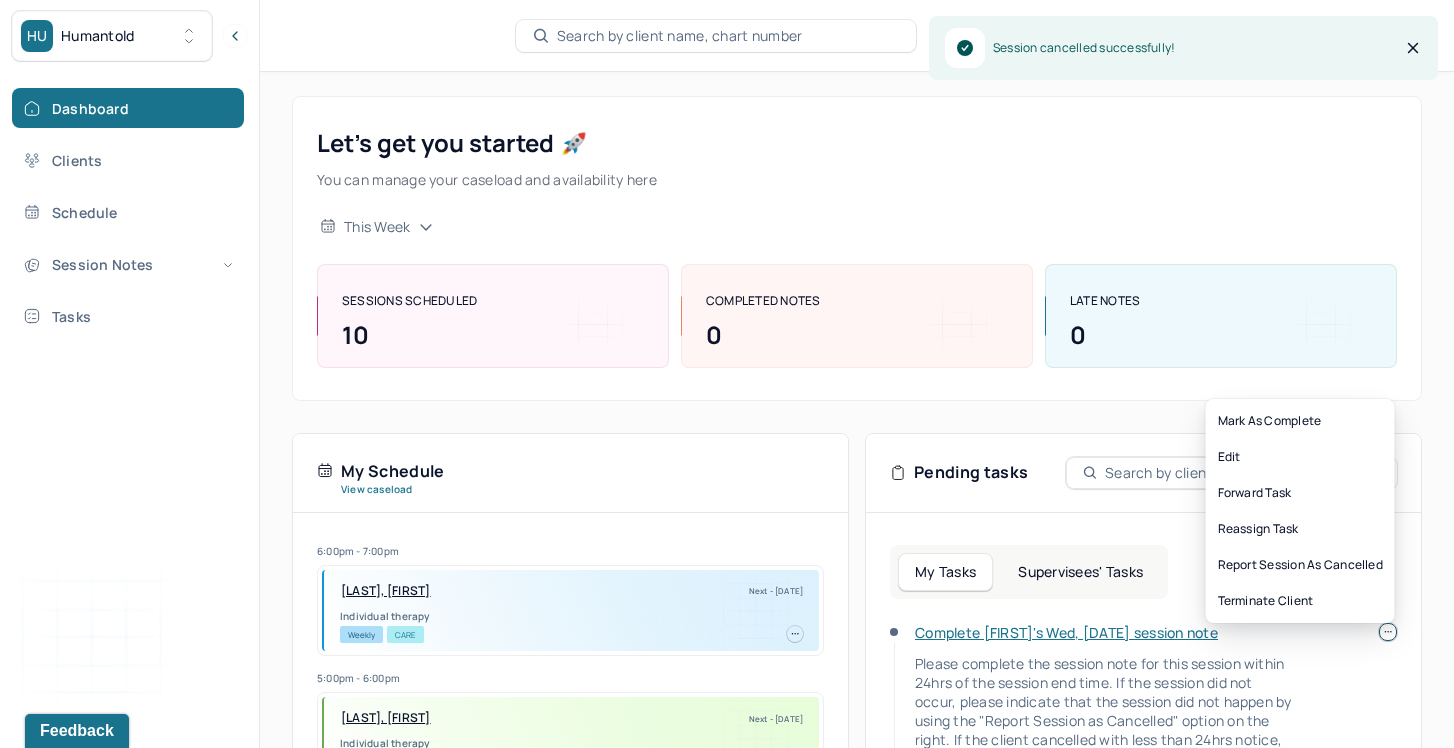 click at bounding box center [1388, 632] 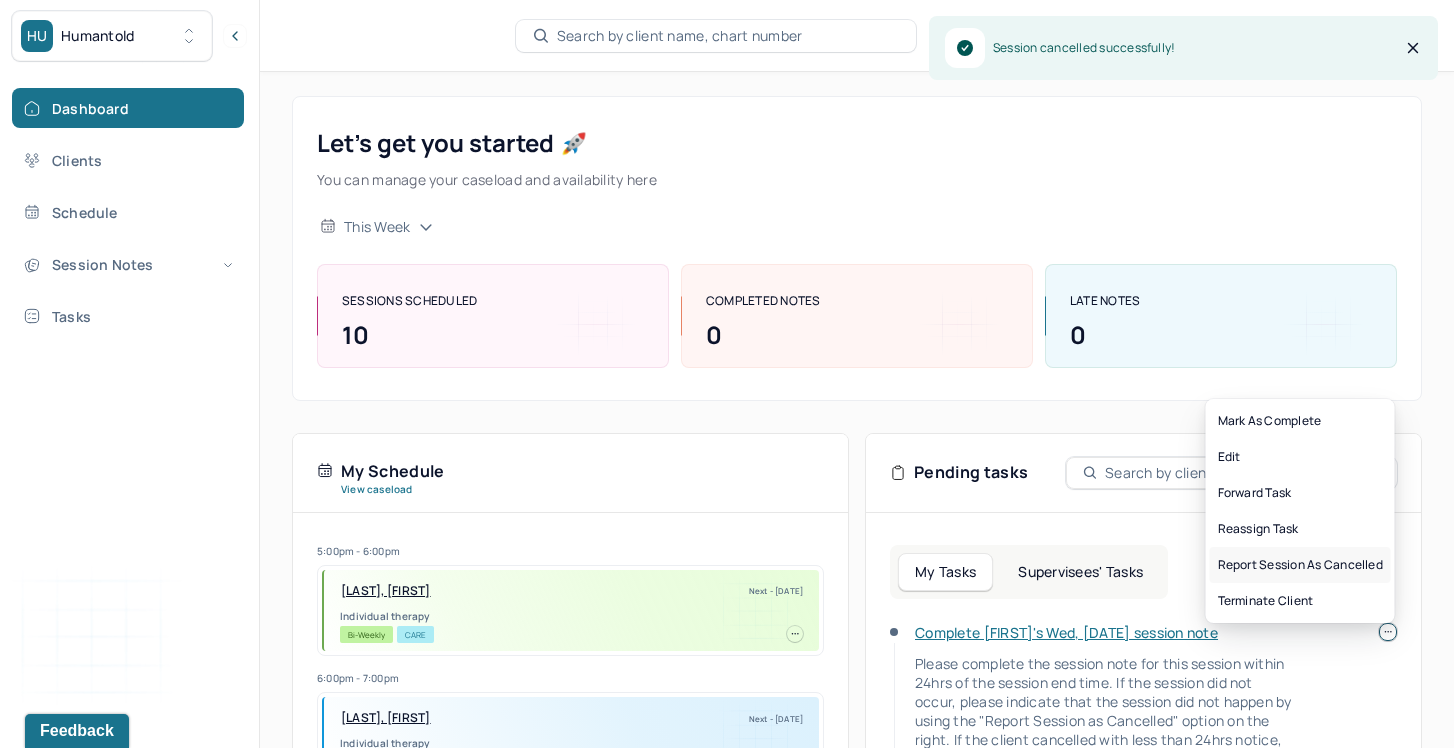 click on "Report session as cancelled" at bounding box center (1300, 565) 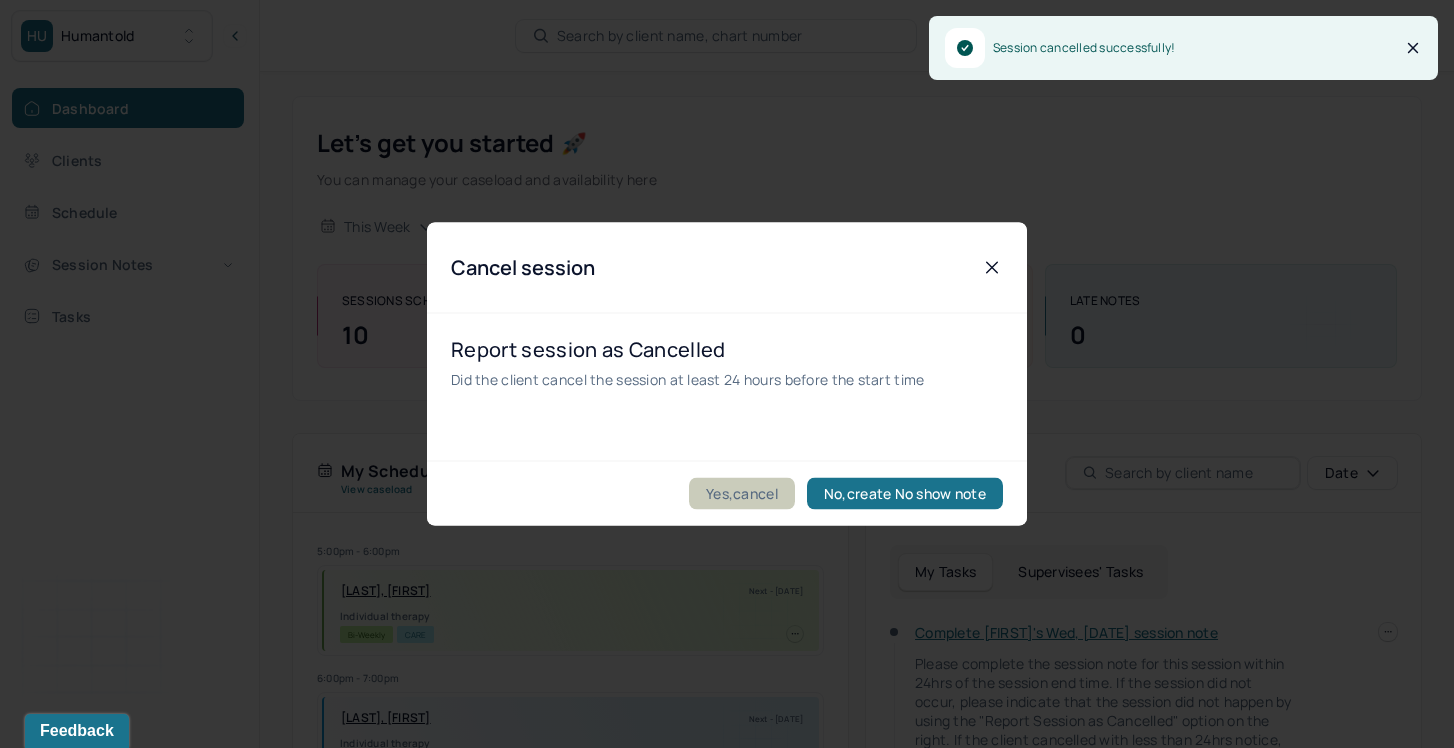 click on "Yes,cancel" at bounding box center [742, 494] 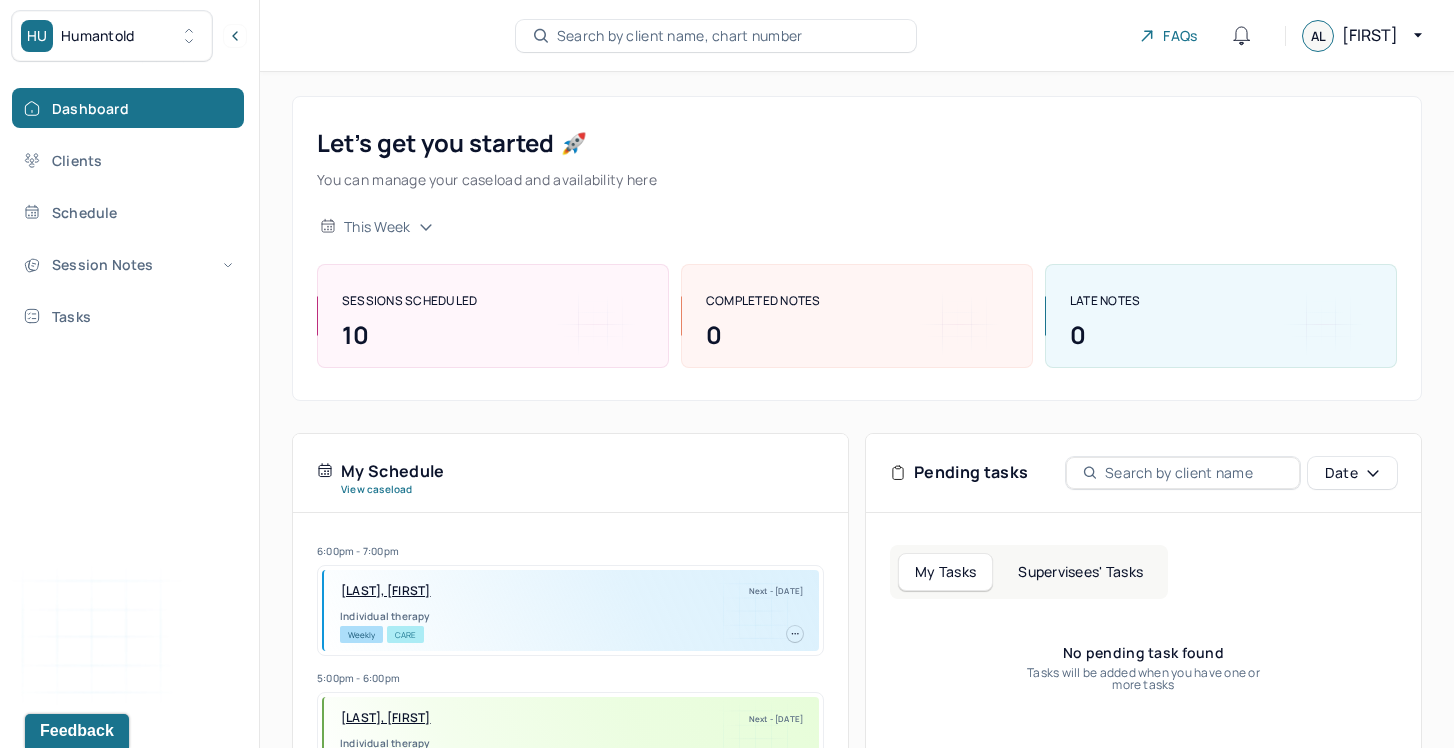 click on "Supervisees' Tasks" at bounding box center [1080, 572] 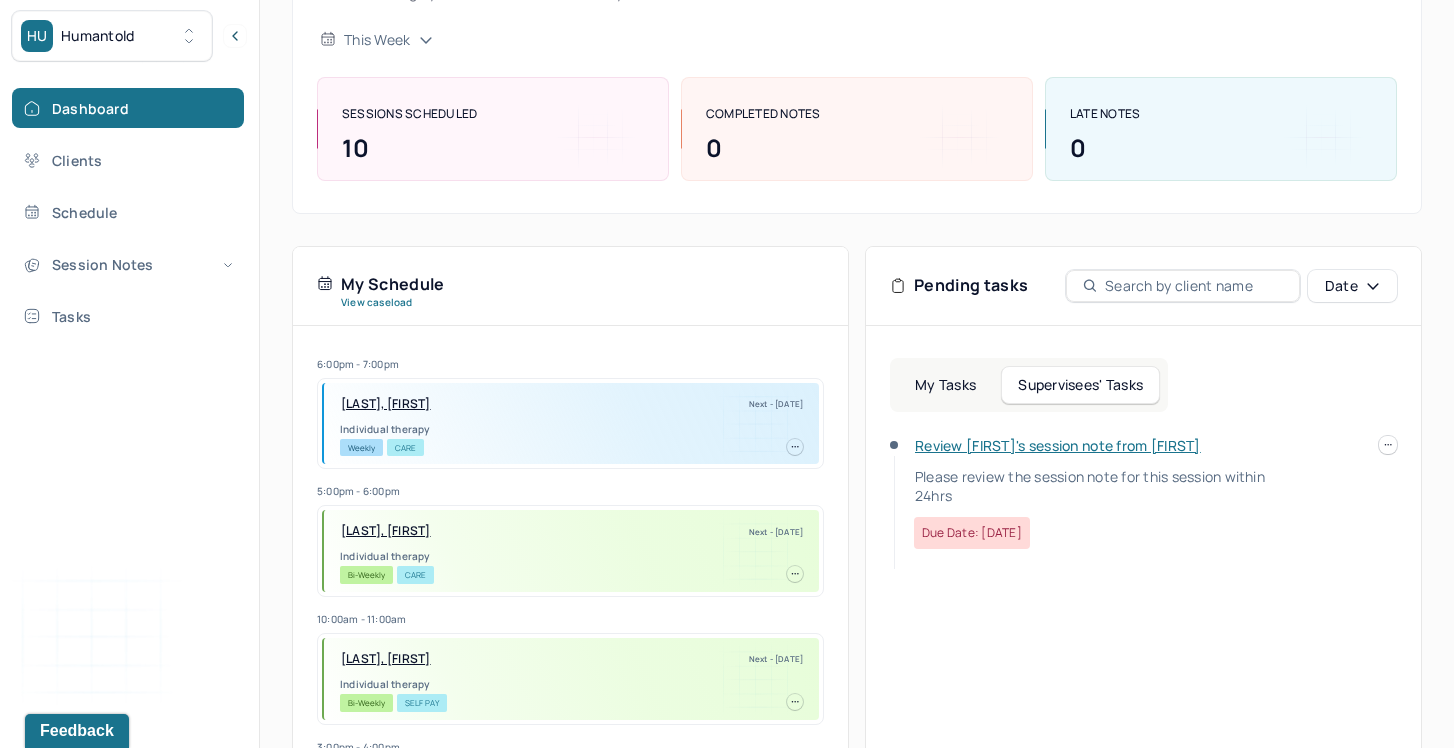 scroll, scrollTop: 230, scrollLeft: 0, axis: vertical 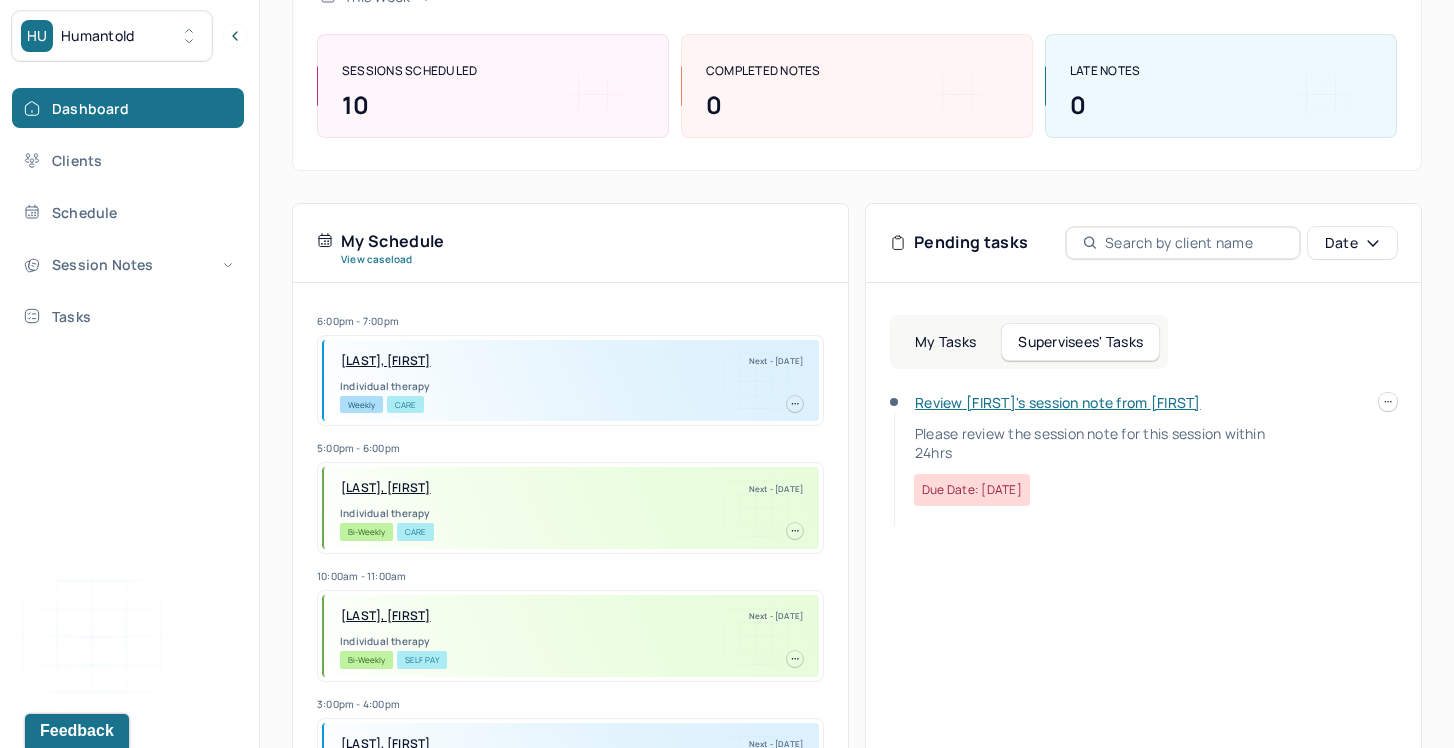 click on "Review [FIRST]'s session note from [FIRST]" at bounding box center [1058, 402] 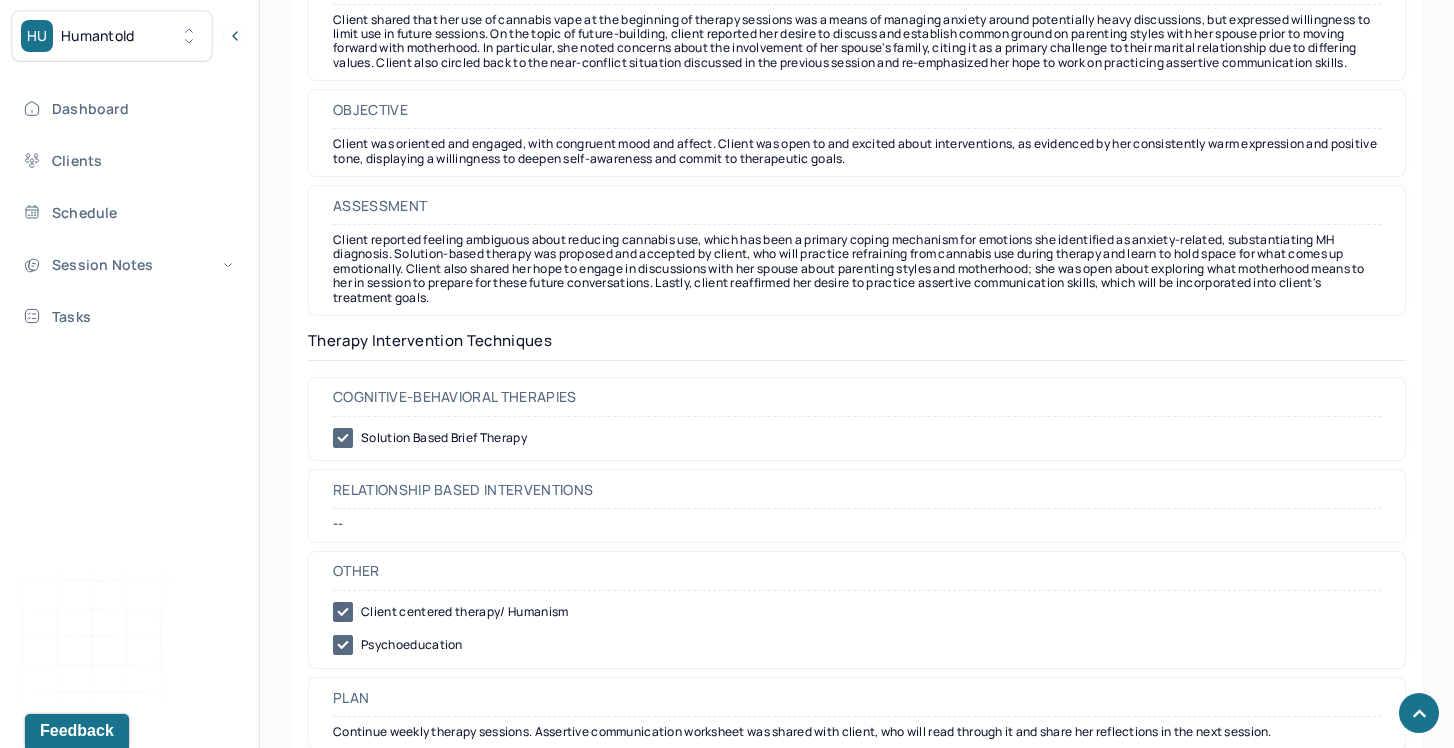 scroll, scrollTop: 1877, scrollLeft: 0, axis: vertical 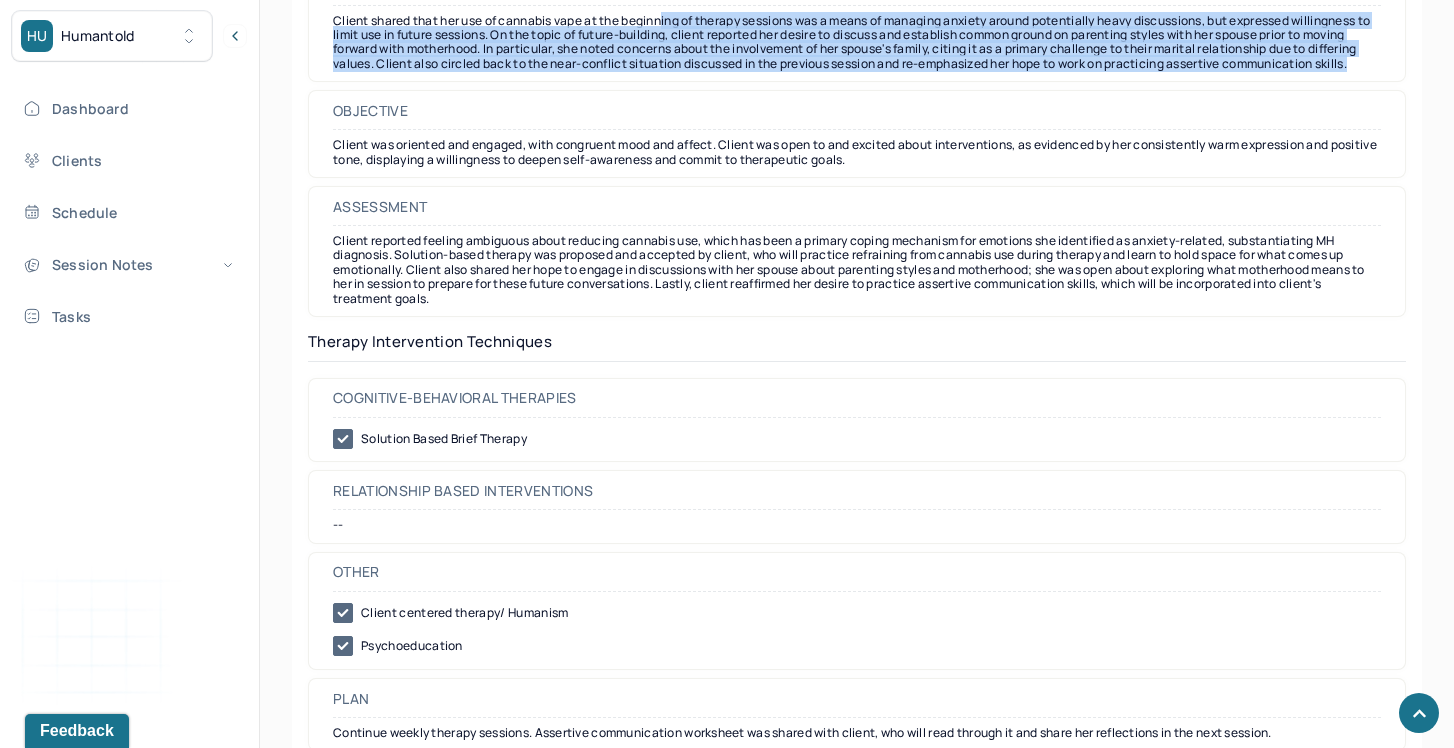drag, startPoint x: 670, startPoint y: 23, endPoint x: 675, endPoint y: 76, distance: 53.235325 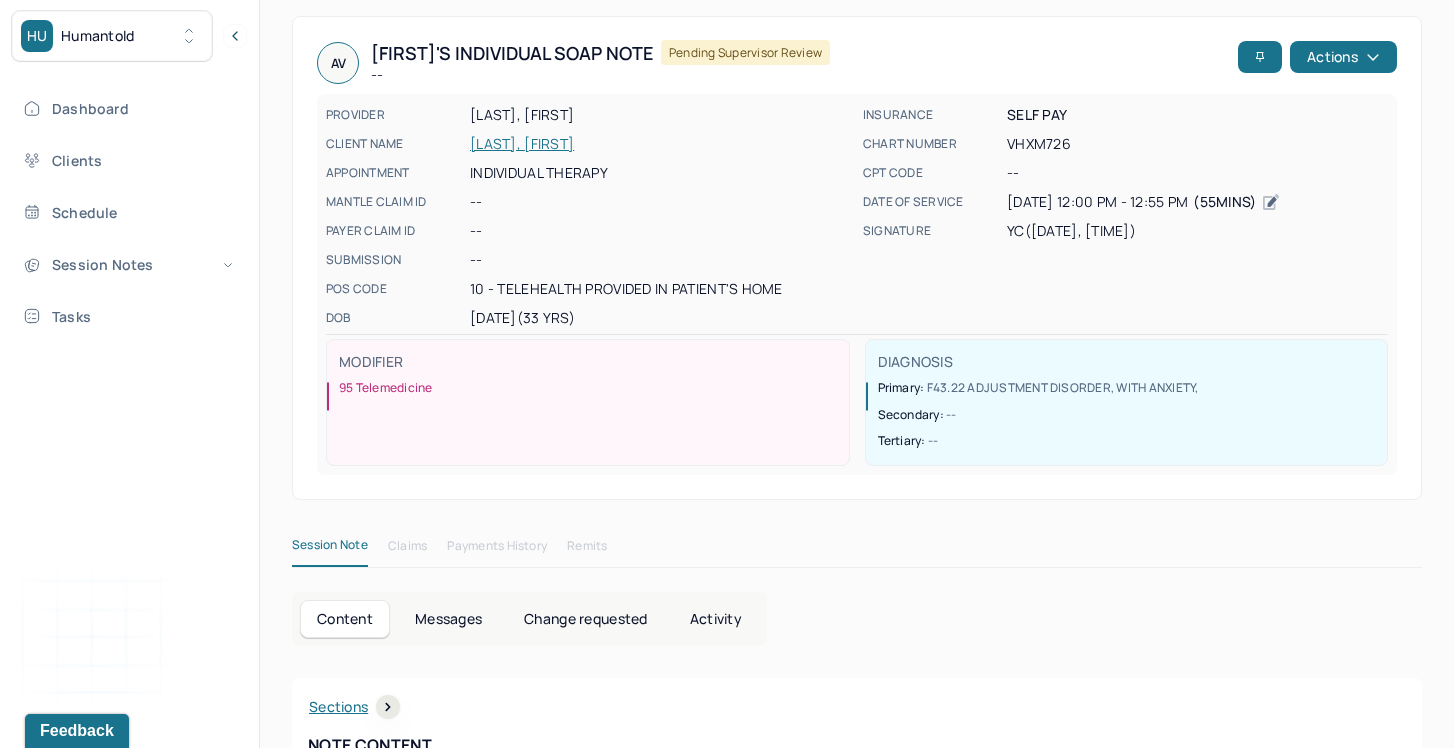 scroll, scrollTop: 160, scrollLeft: 0, axis: vertical 